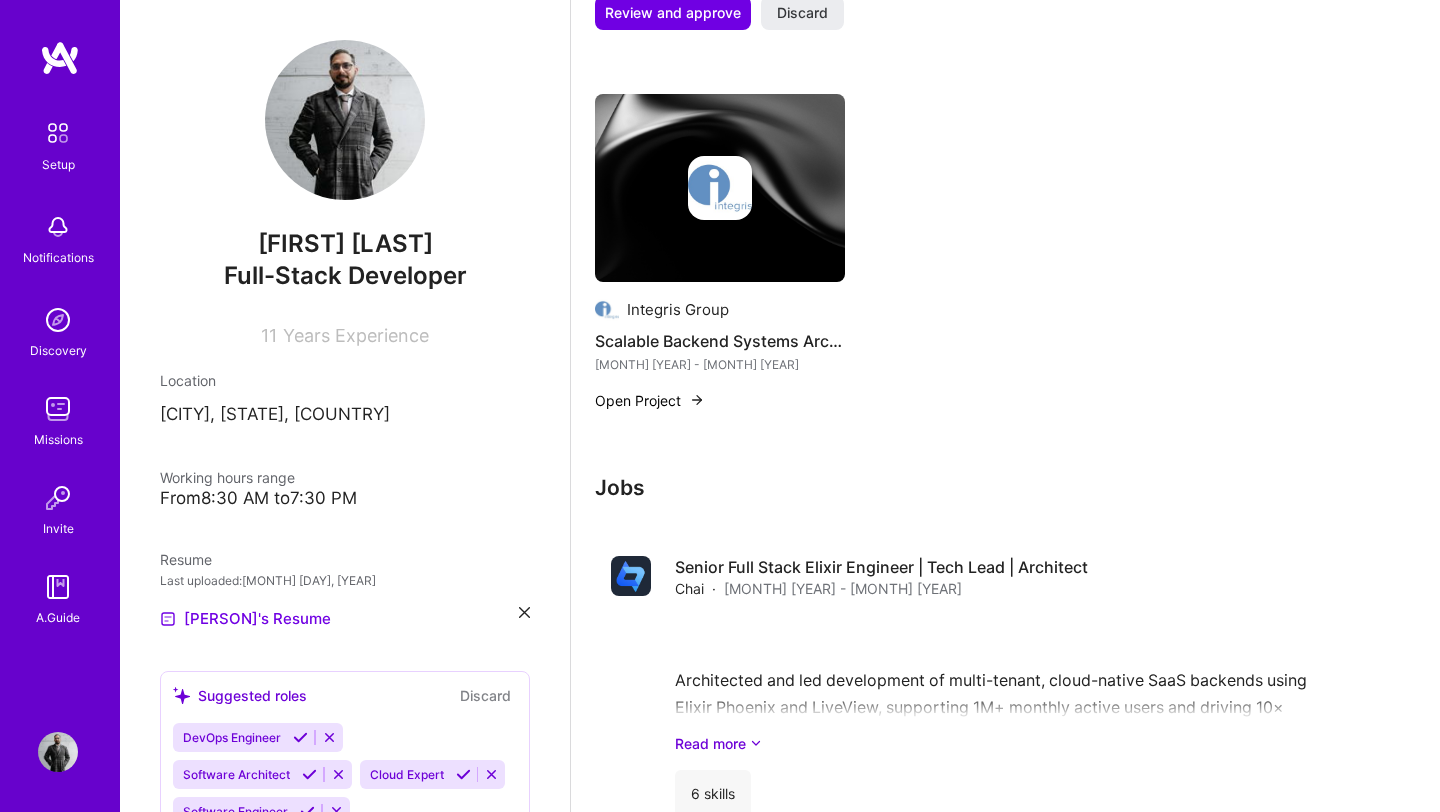 scroll, scrollTop: 0, scrollLeft: 0, axis: both 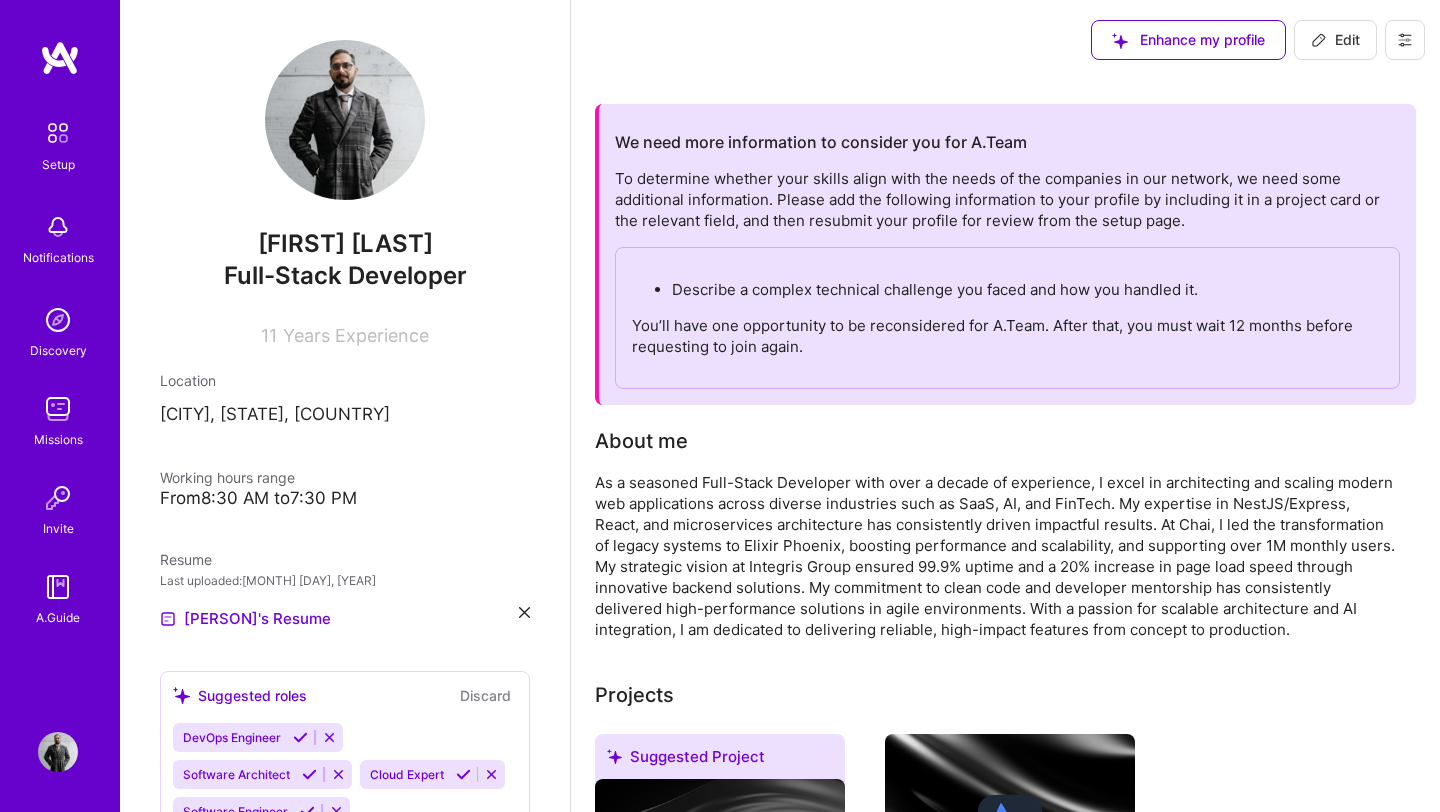 click on "You’ll have one opportunity to be reconsidered for A.Team. After that, you must wait 12 months before requesting to join again." at bounding box center (1007, 336) 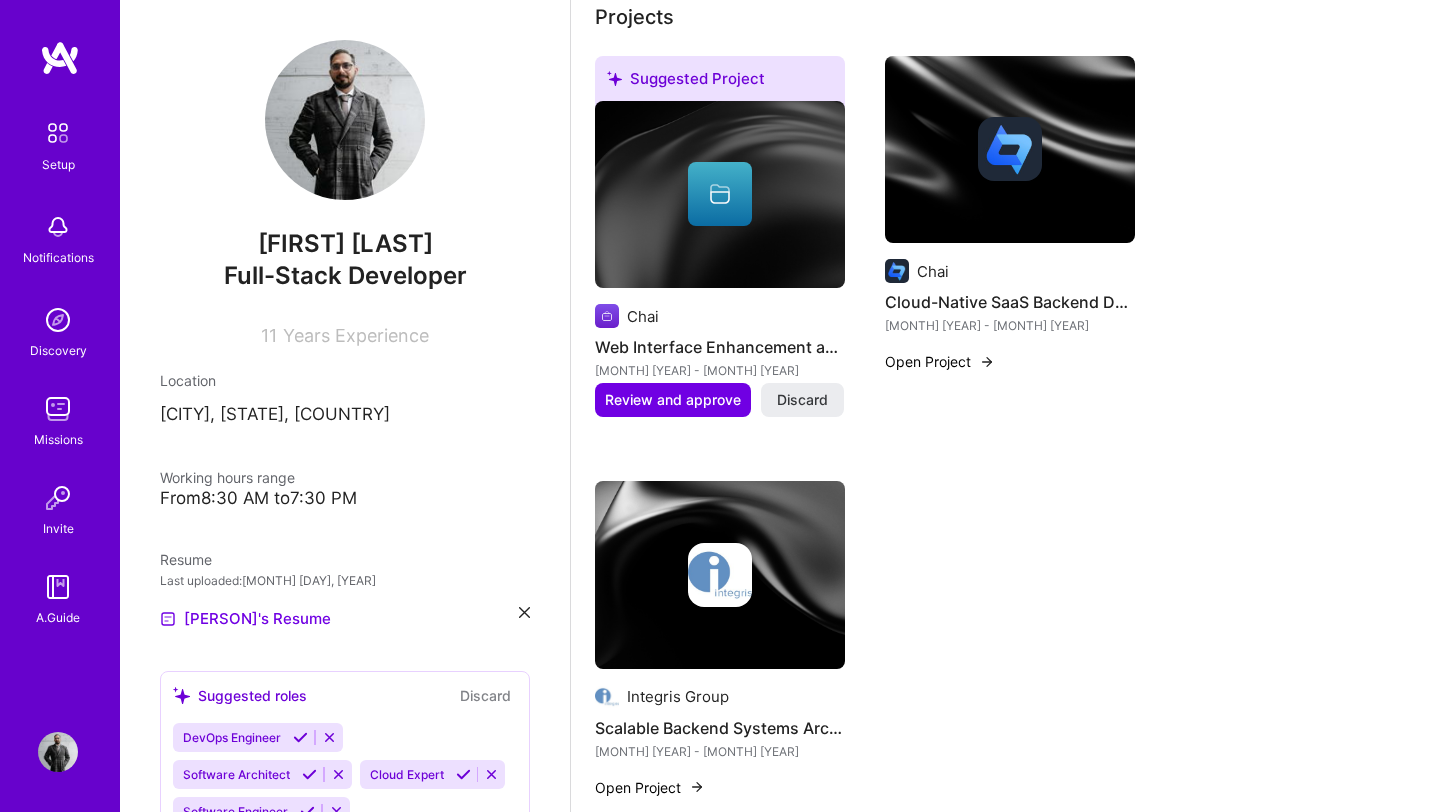 scroll, scrollTop: 677, scrollLeft: 0, axis: vertical 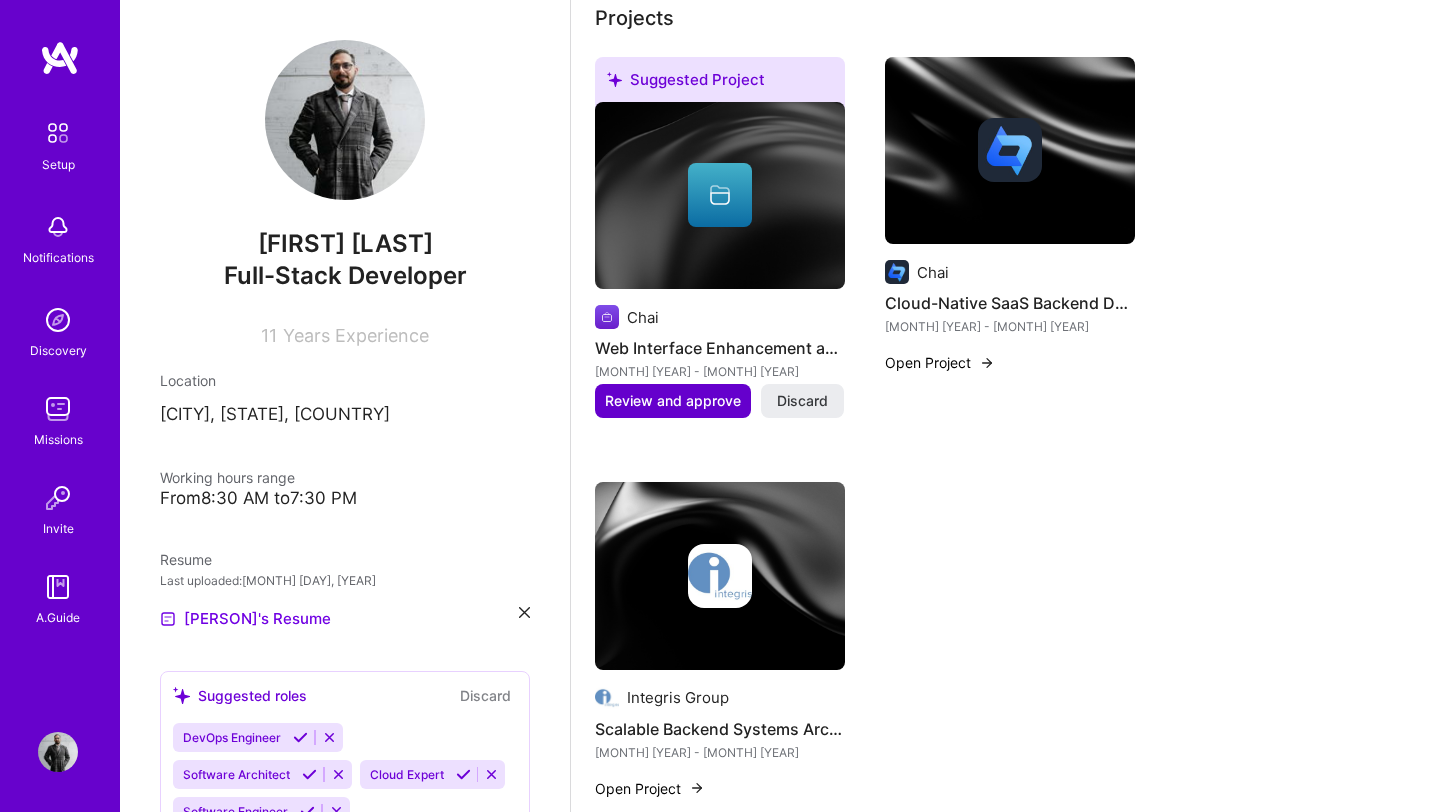 click on "Review and approve" at bounding box center [673, 401] 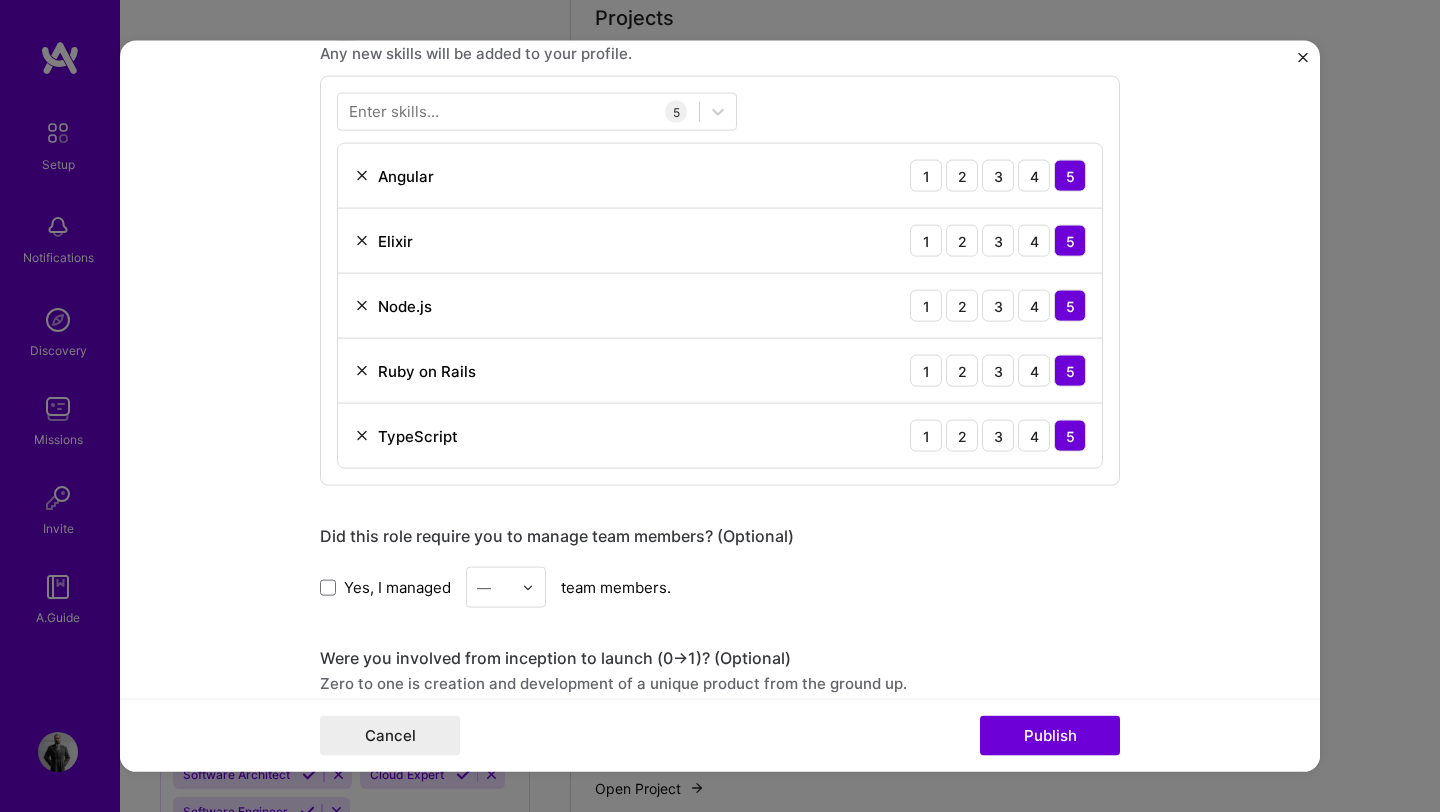scroll, scrollTop: 645, scrollLeft: 0, axis: vertical 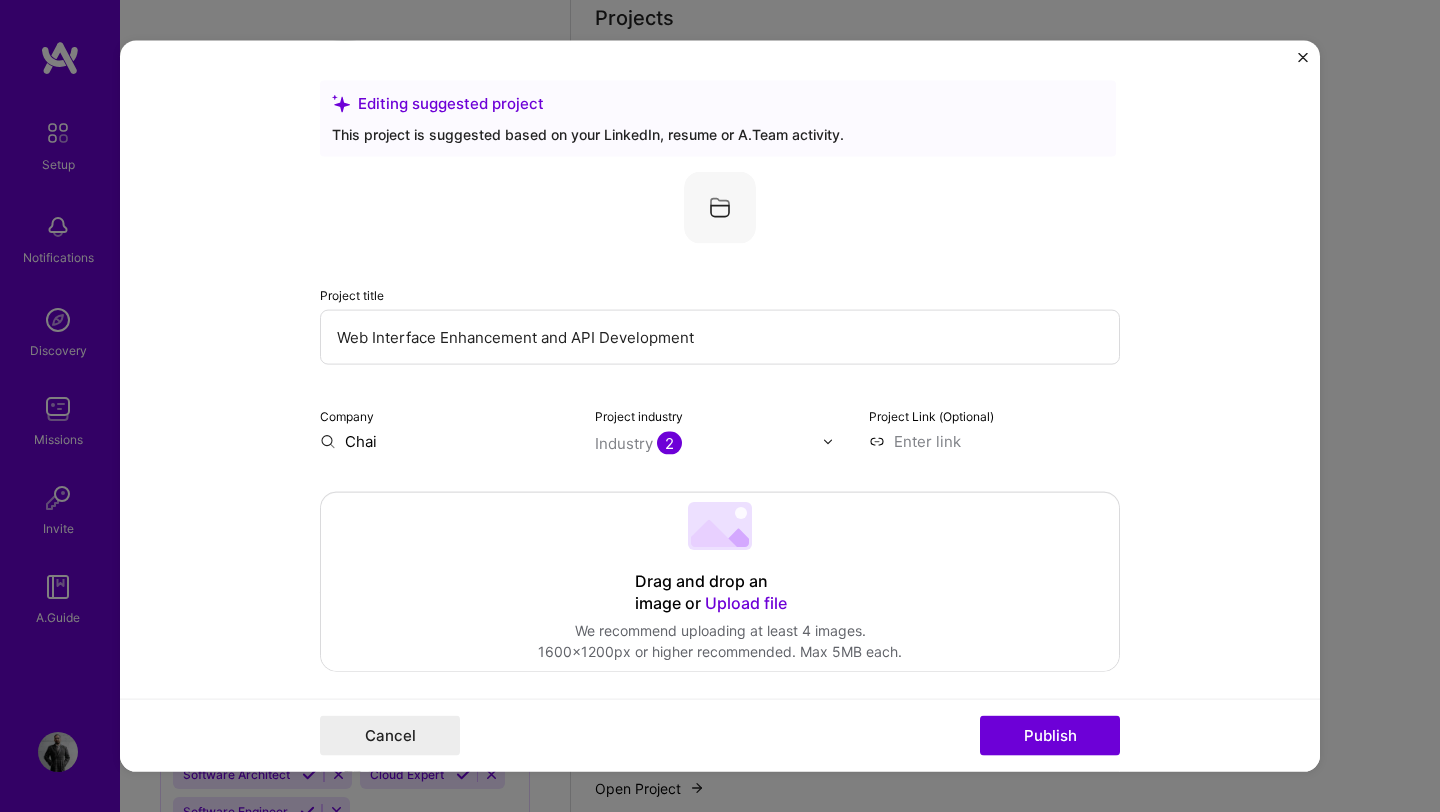 click on "Editing suggested project This project is suggested based on your LinkedIn, resume or A.Team activity. Project title Web Interface Enhancement and API Development Company BlueStar
Project industry Industry 2 Project Link (Optional)
Drag and drop an image or   Upload file Upload file We recommend uploading at least 4 images. 1600x1200px or higher recommended. Max 5MB each. Role Software Engineer | Full Stack Engineer Select role type [MONTH], [YEAR]
to [MONTH], [YEAR]
I’m still working on this project Skills used — Add up to 12 skills Any new skills will be added to your profile. Enter skills... 5 Angular 1 2 3 4 5 Elixir 1 2 3 4 5 Node.js 1 2 3 4 5 Ruby on Rails 1 2 3 4 5 TypeScript 1 2 3 4 5 Did this role require you to manage team members? (Optional) Yes, I managed — team members. Were you involved from inception to launch (0  ->  1)? (Optional) Add metrics (Optional) Project details   /" at bounding box center [720, 406] 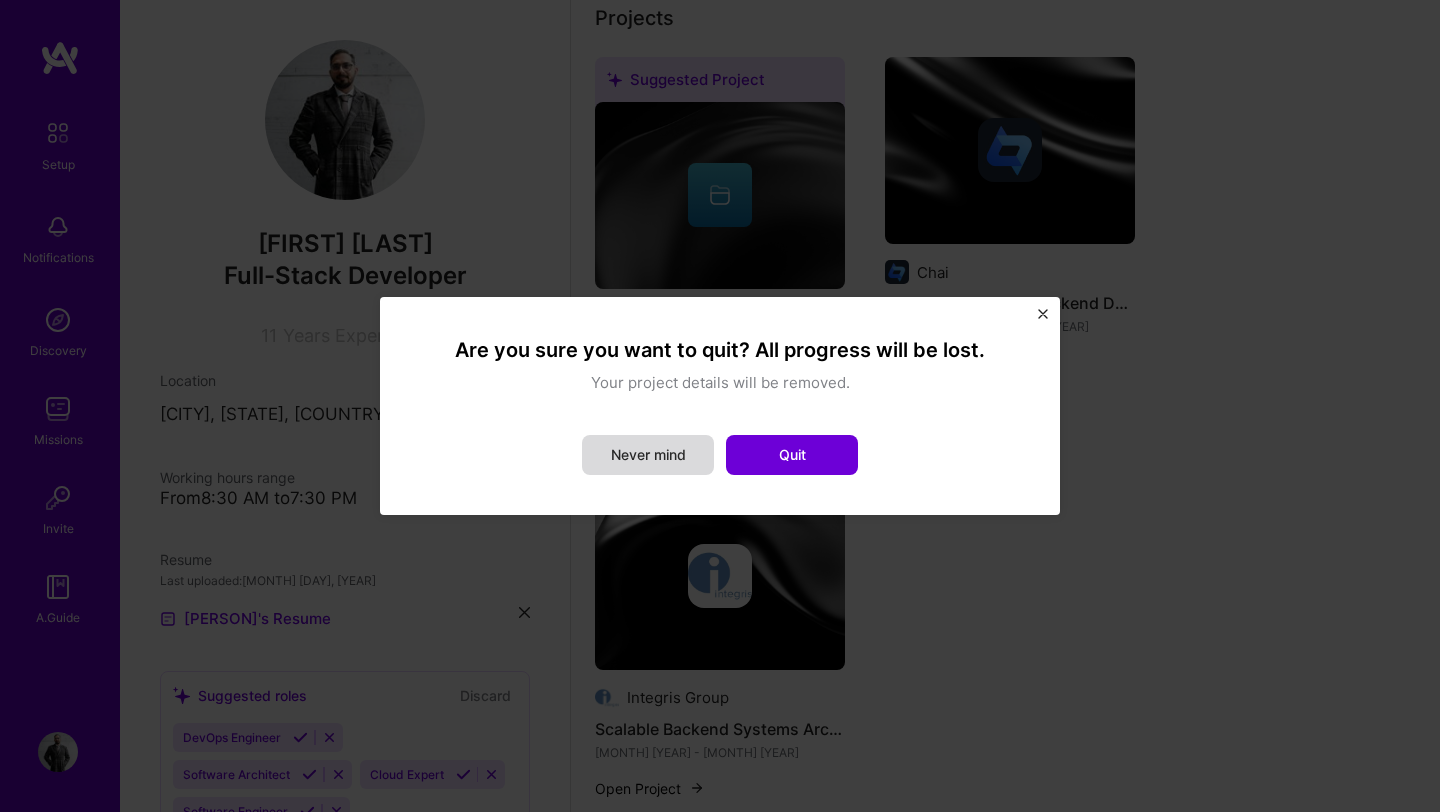 click on "Never mind" at bounding box center (648, 455) 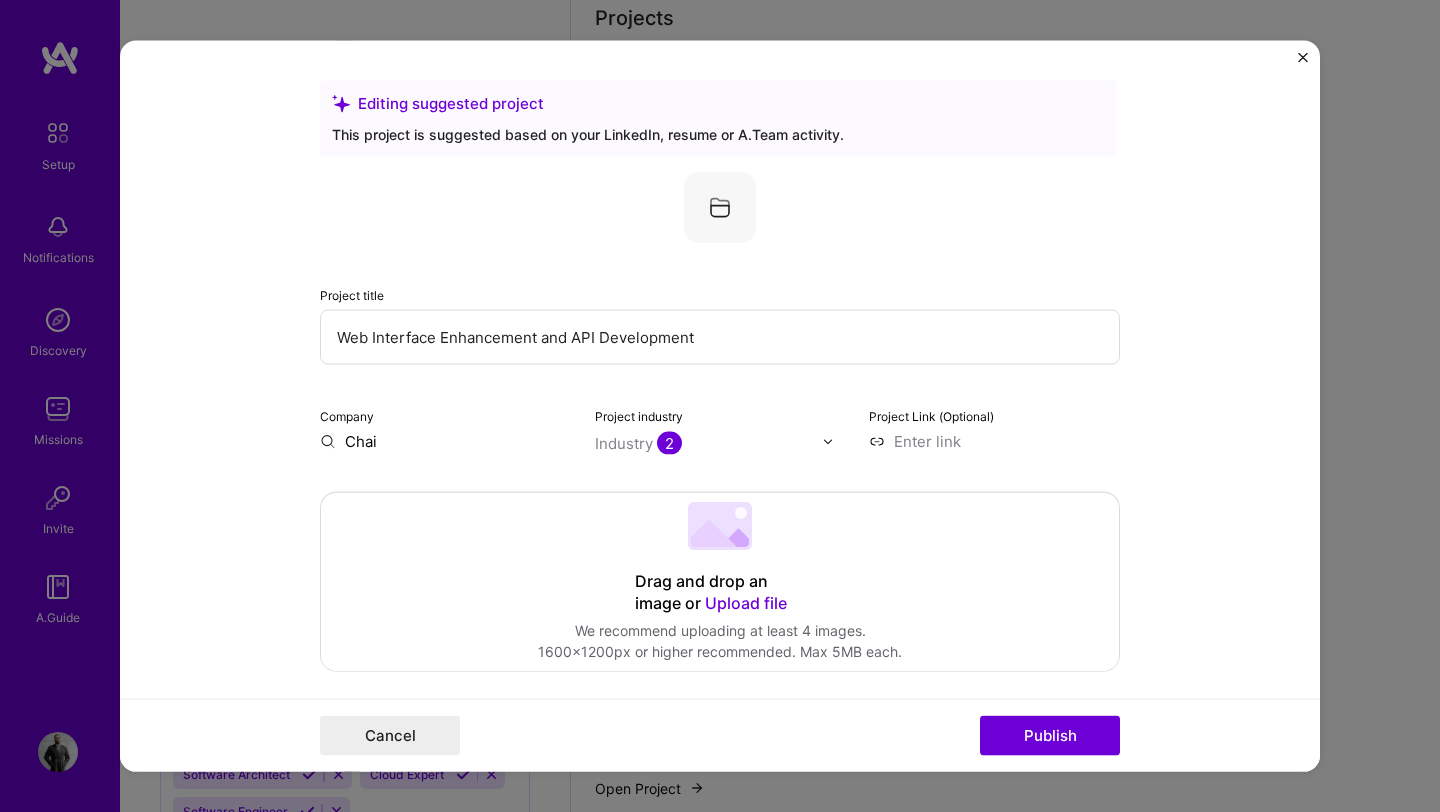 click at bounding box center (1303, 58) 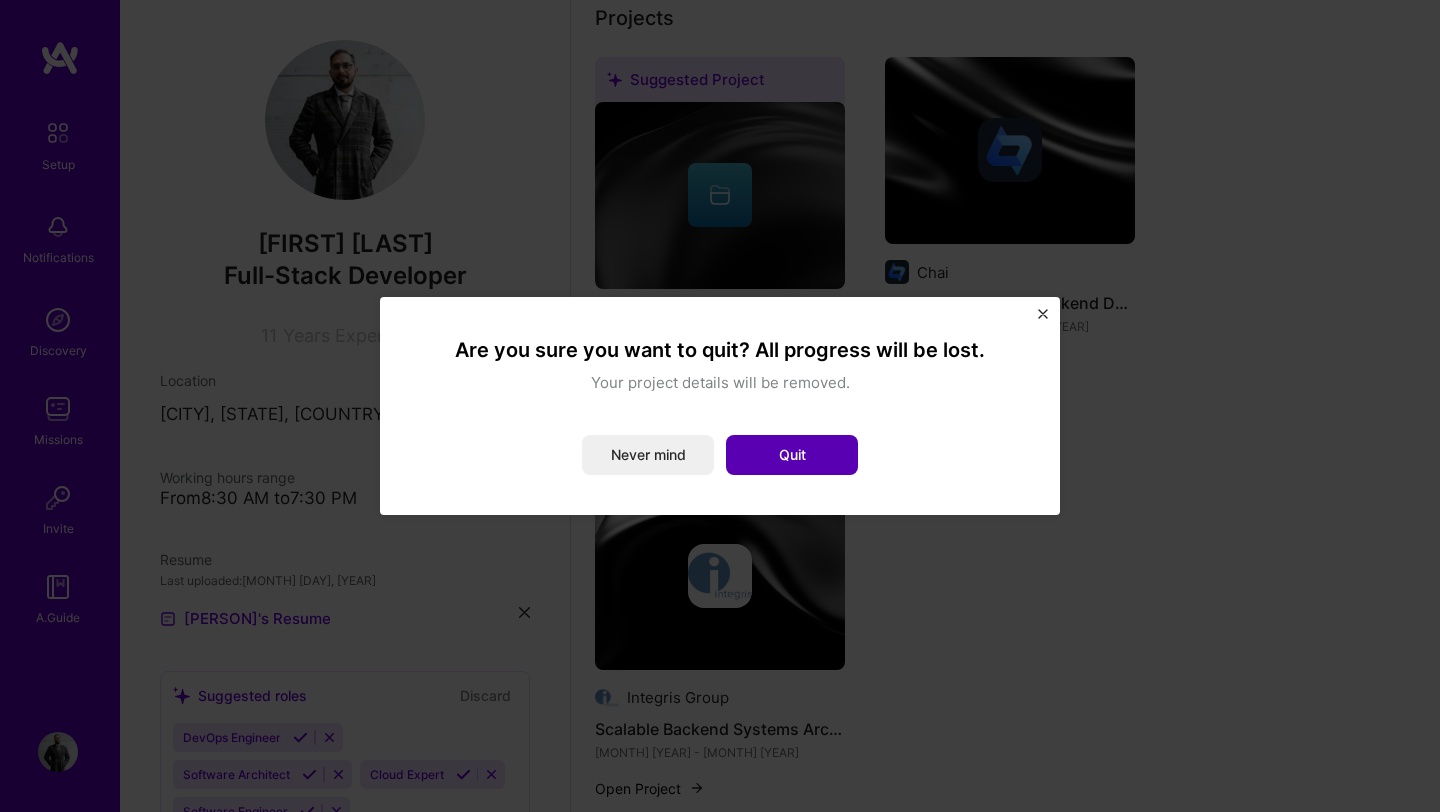 click on "Quit" at bounding box center [792, 455] 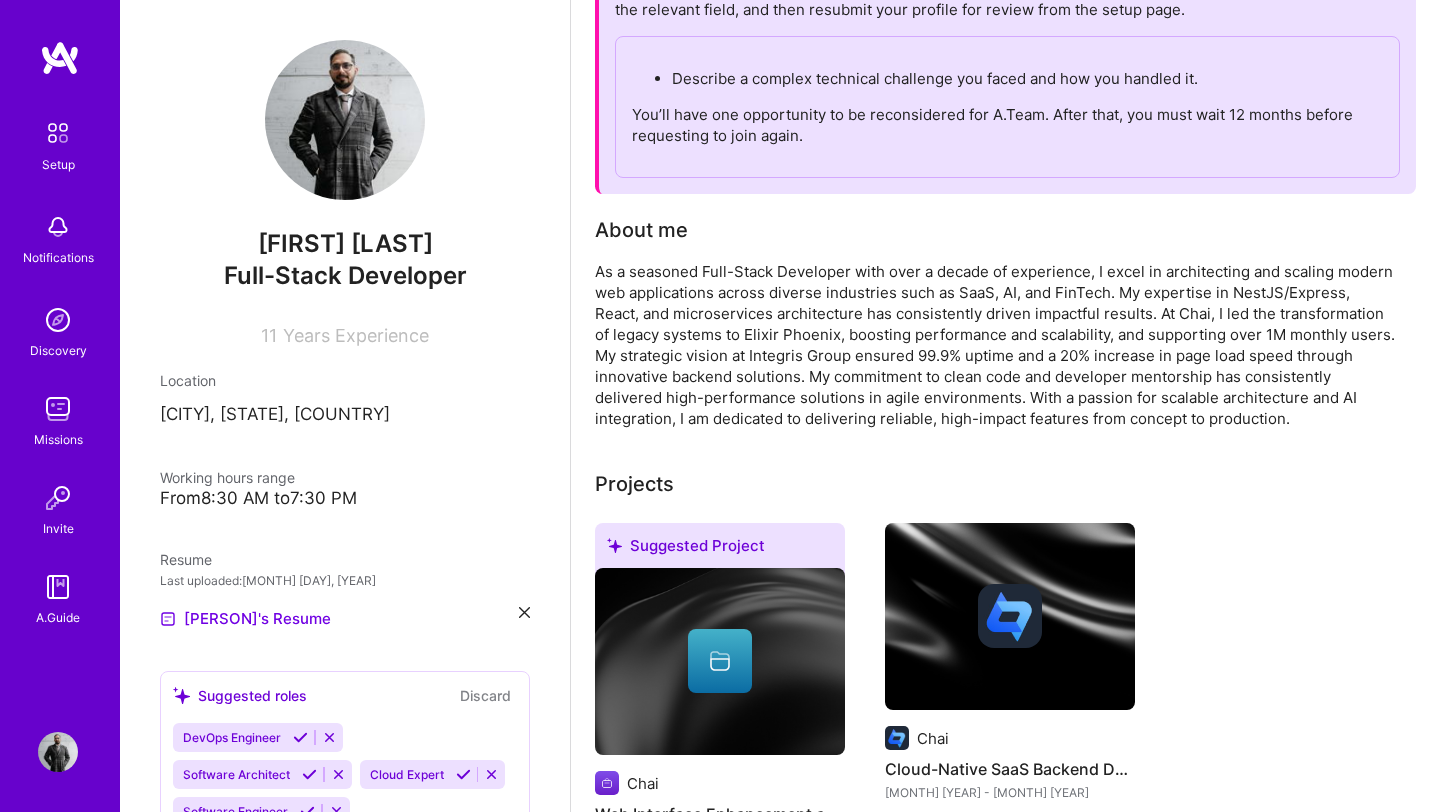 scroll, scrollTop: 195, scrollLeft: 0, axis: vertical 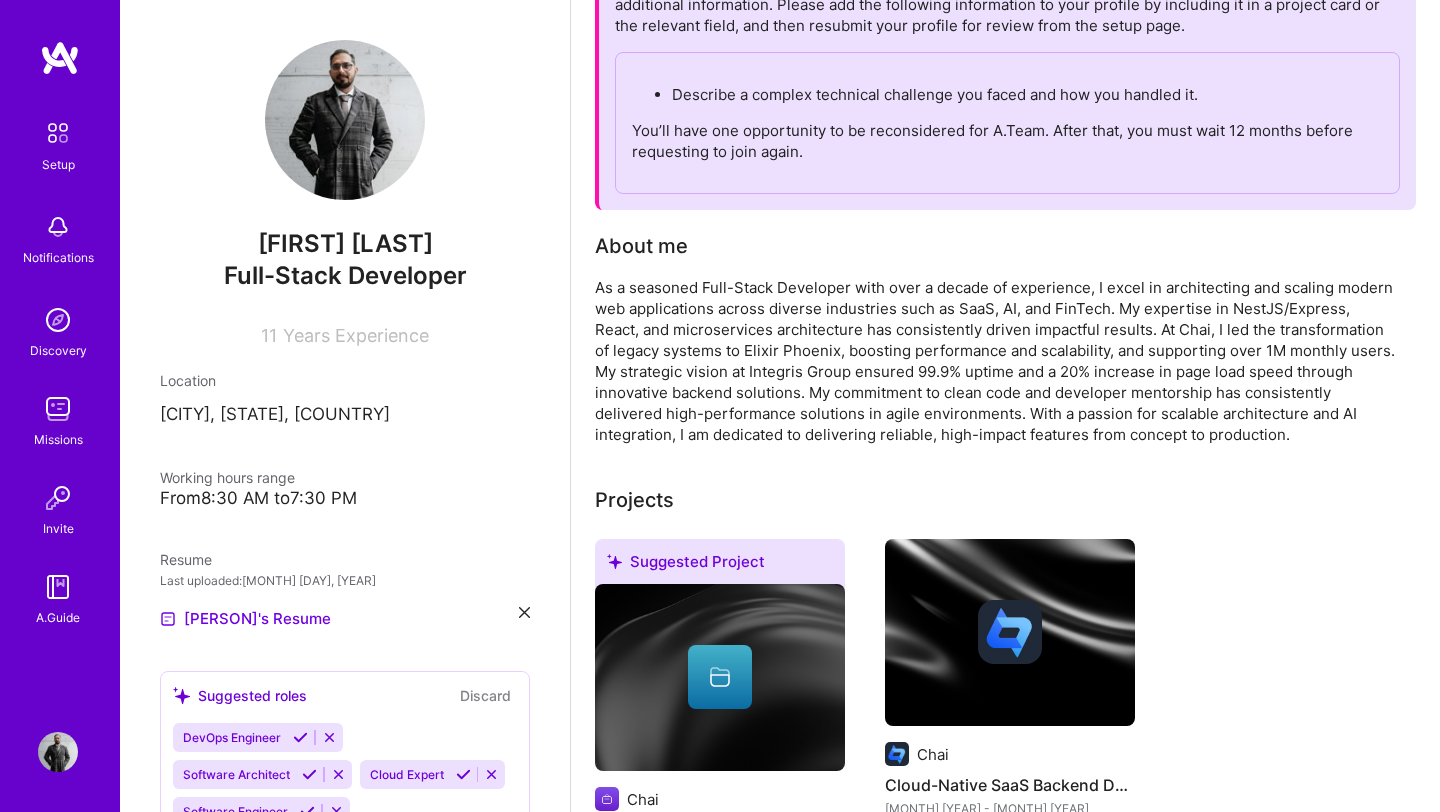 click on "You’ll have one opportunity to be reconsidered for A.Team. After that, you must wait 12 months before requesting to join again." at bounding box center (1007, 141) 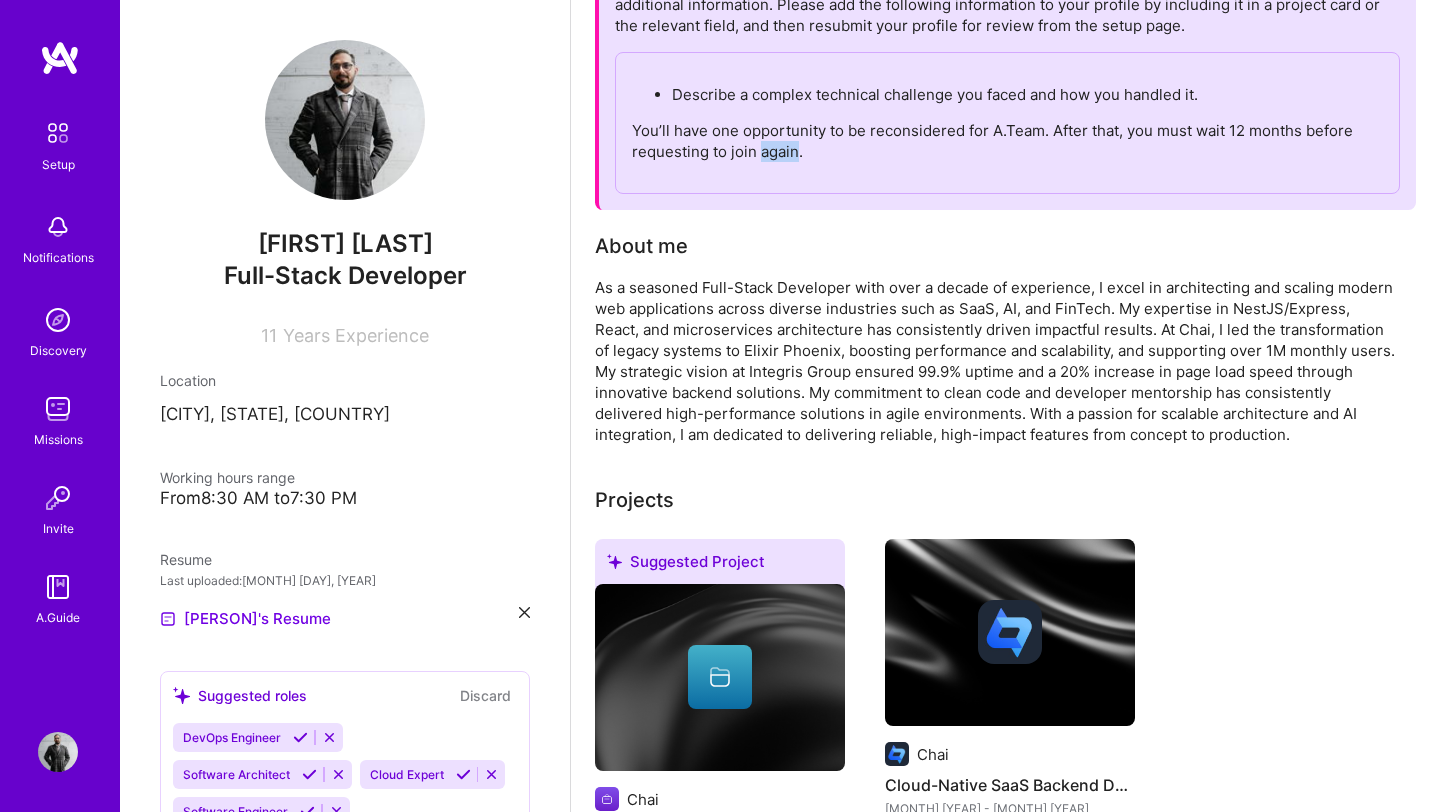 click on "You’ll have one opportunity to be reconsidered for A.Team. After that, you must wait 12 months before requesting to join again." at bounding box center (1007, 141) 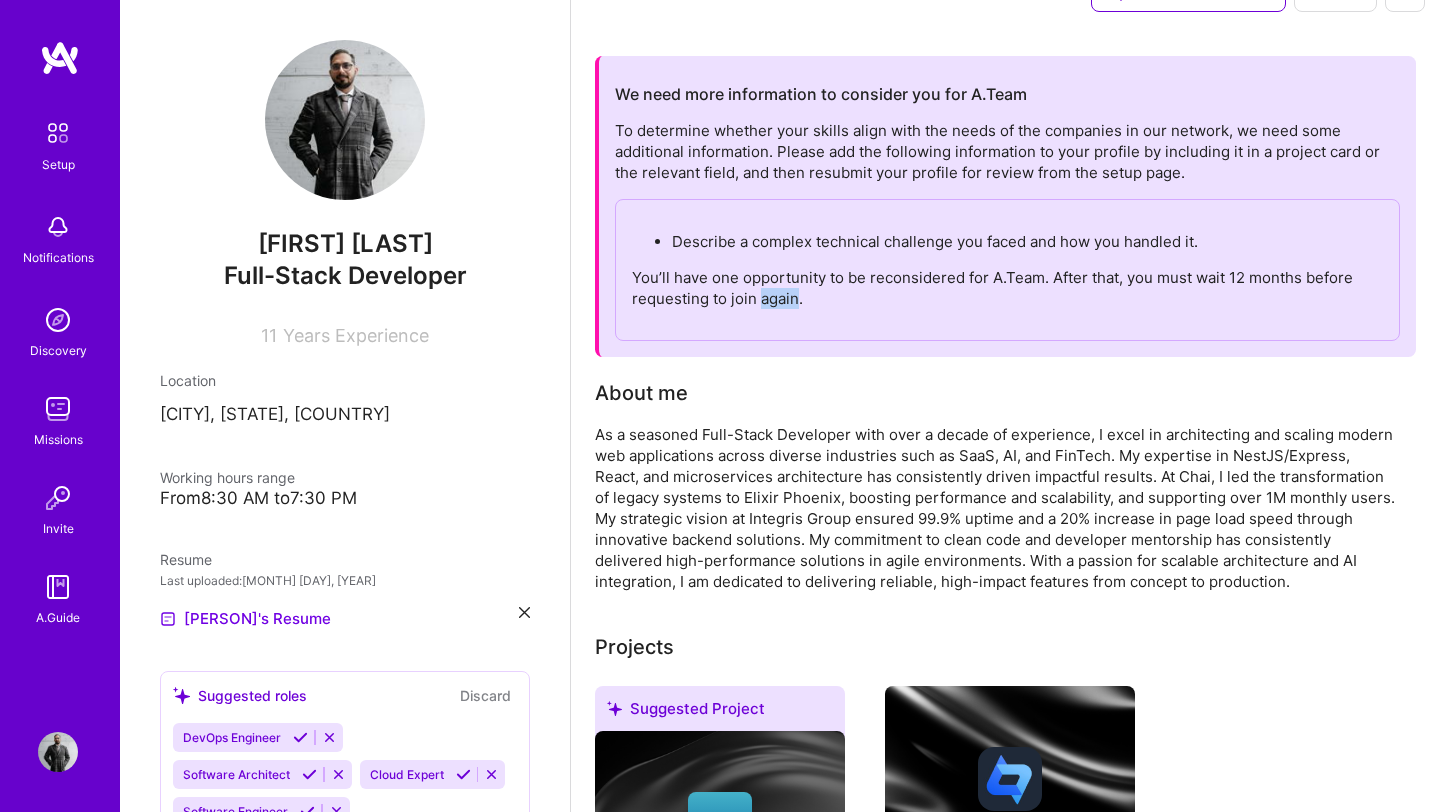 scroll, scrollTop: 30, scrollLeft: 0, axis: vertical 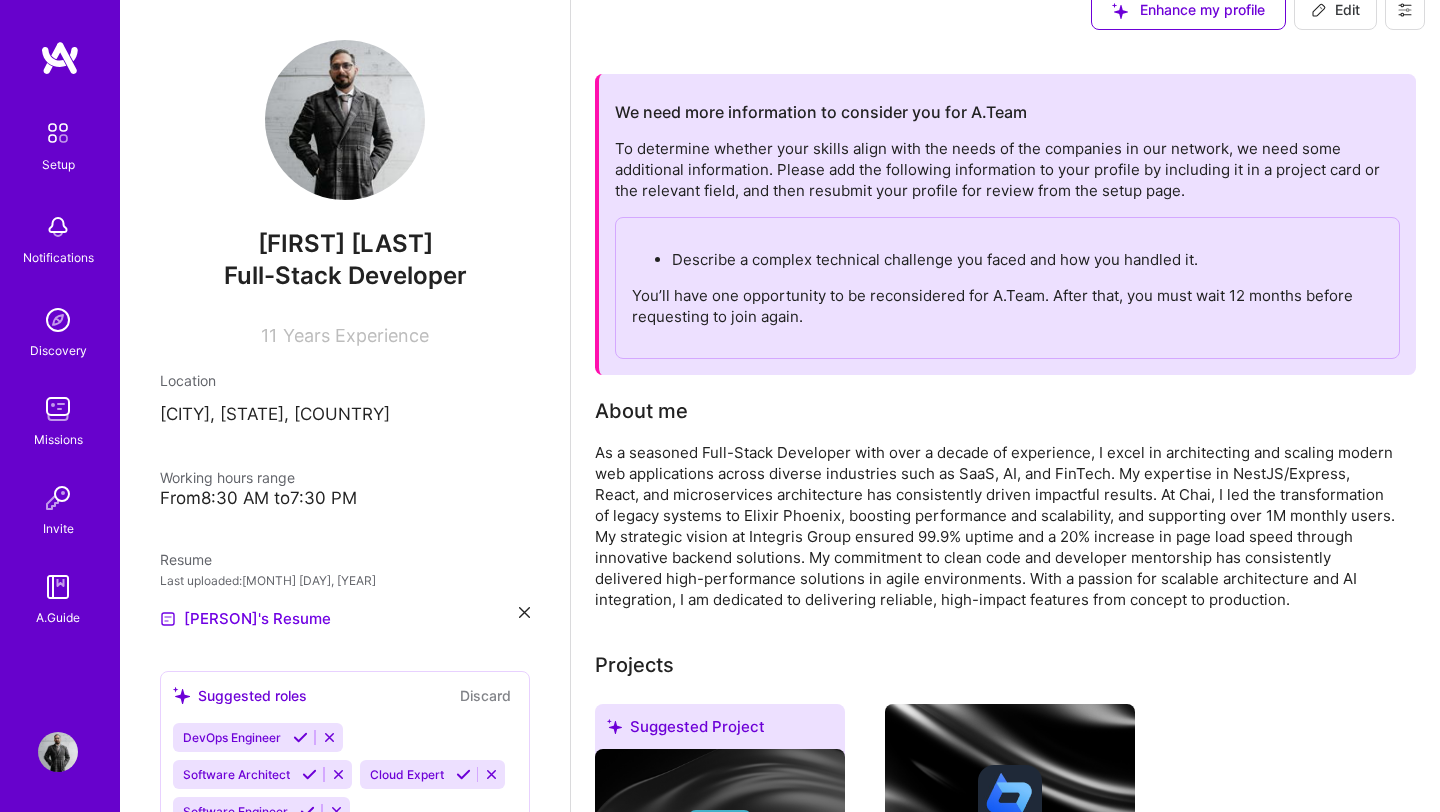 click on "You’ll have one opportunity to be reconsidered for A.Team. After that, you must wait 12 months before requesting to join again." at bounding box center (1007, 306) 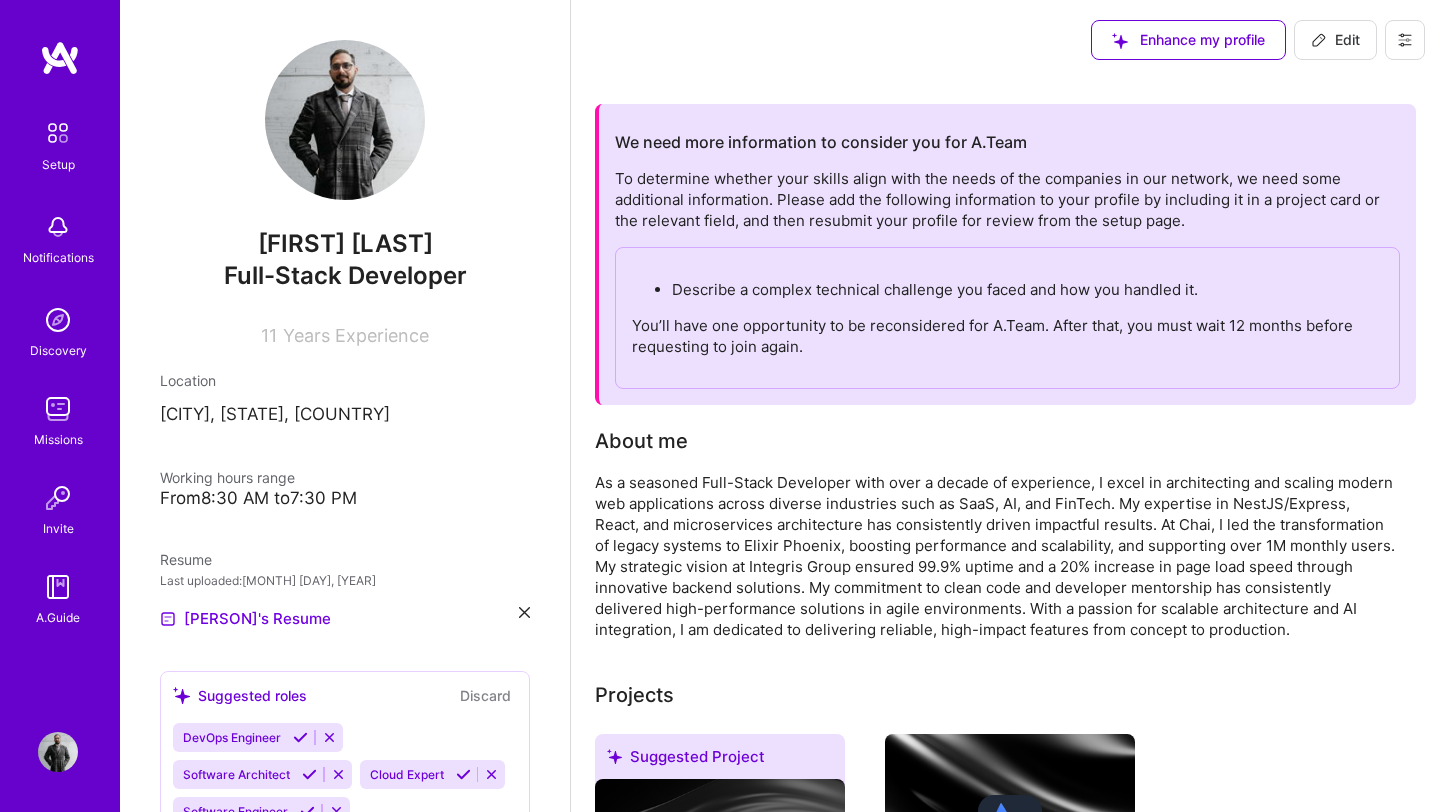 click on "Enhance my profile
Edit" at bounding box center (1258, 40) 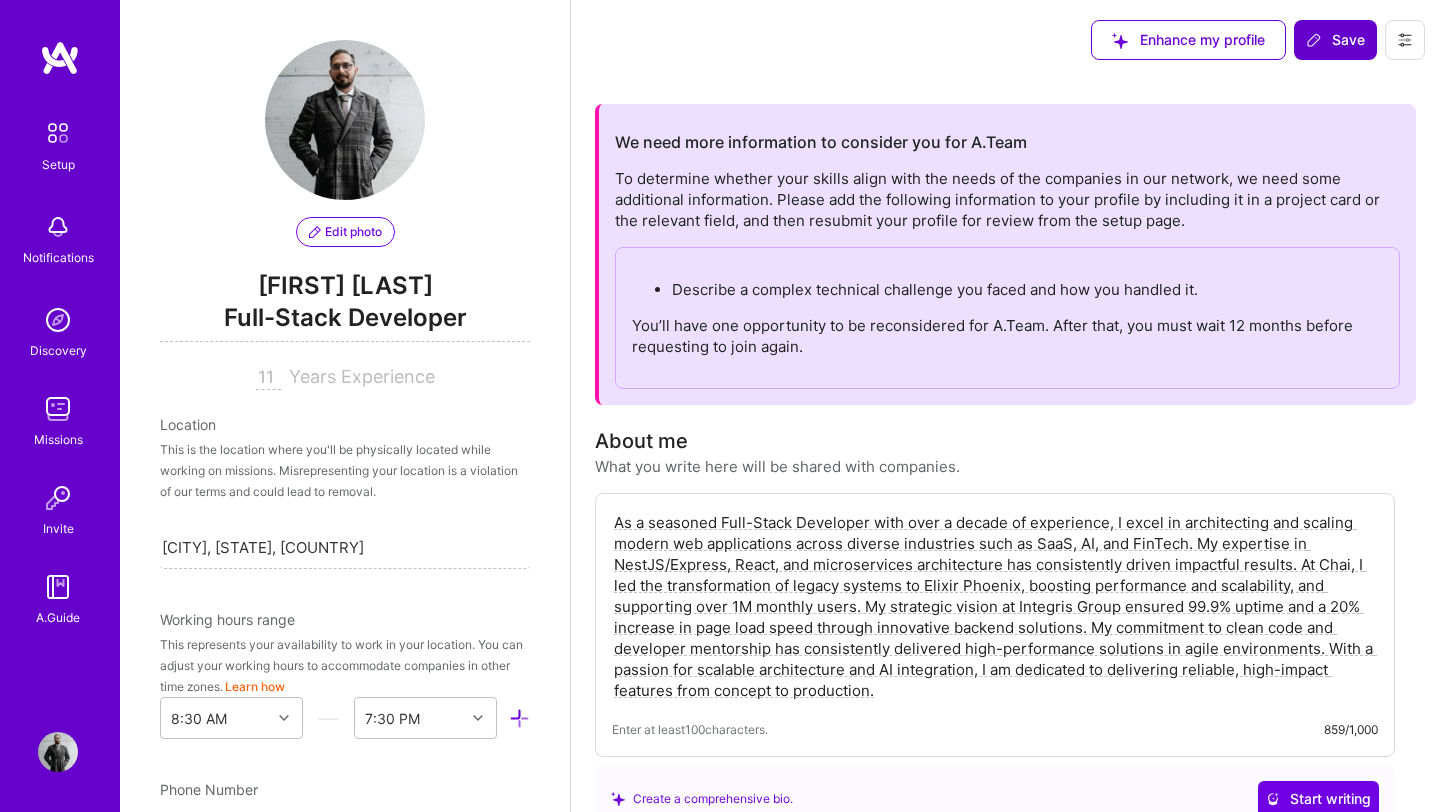 scroll, scrollTop: 764, scrollLeft: 0, axis: vertical 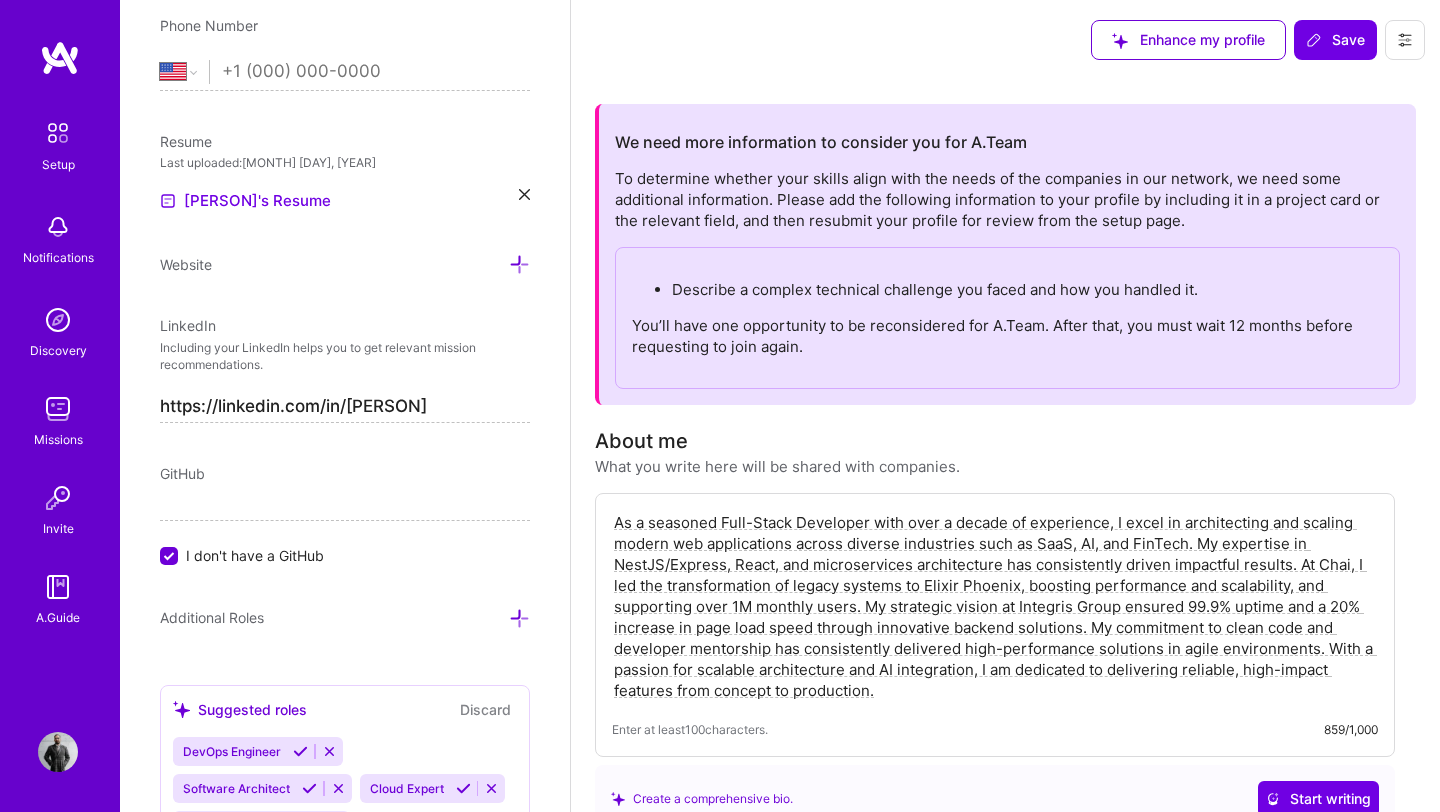 click on "Describe a complex technical challenge you faced and how you handled it." at bounding box center (1027, 289) 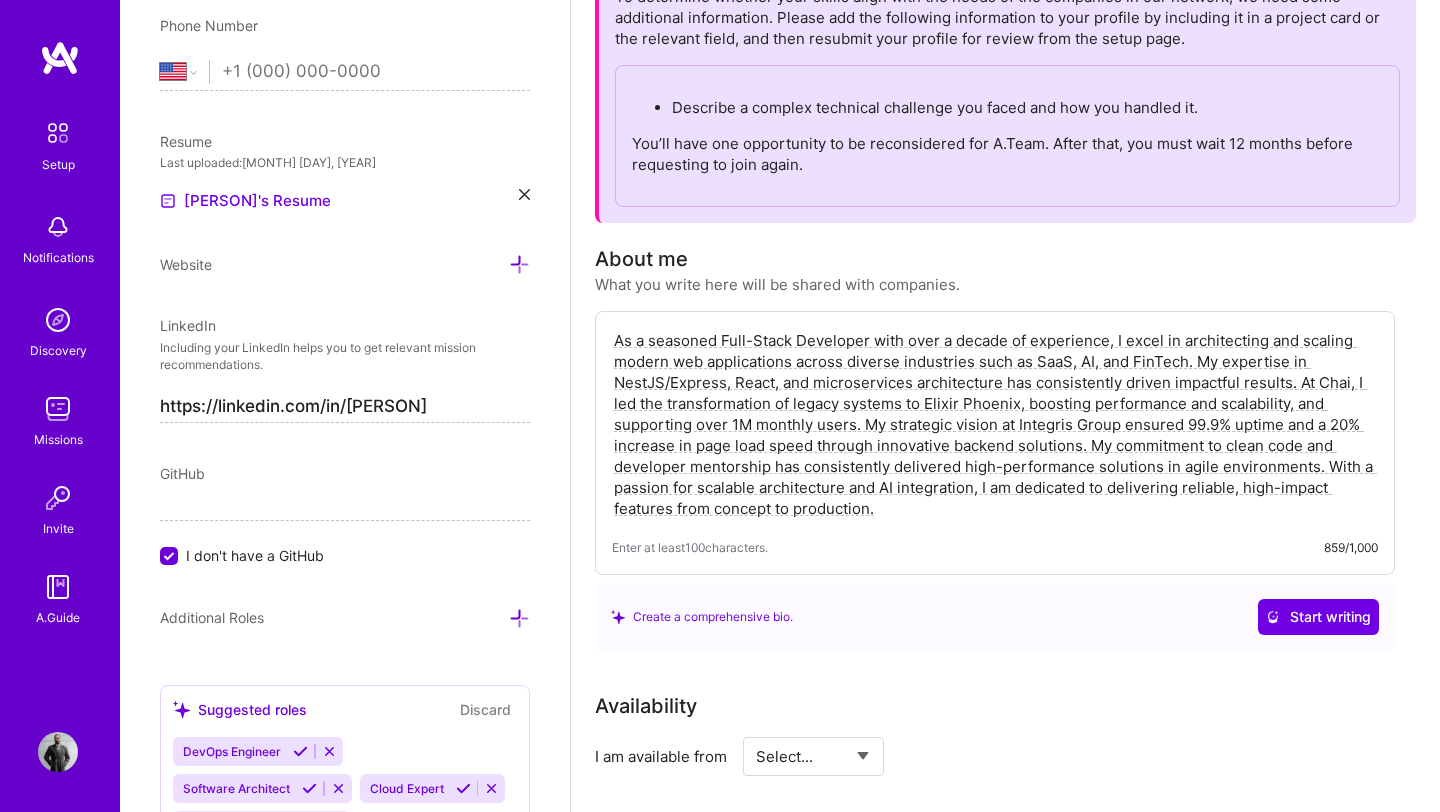 scroll, scrollTop: 0, scrollLeft: 0, axis: both 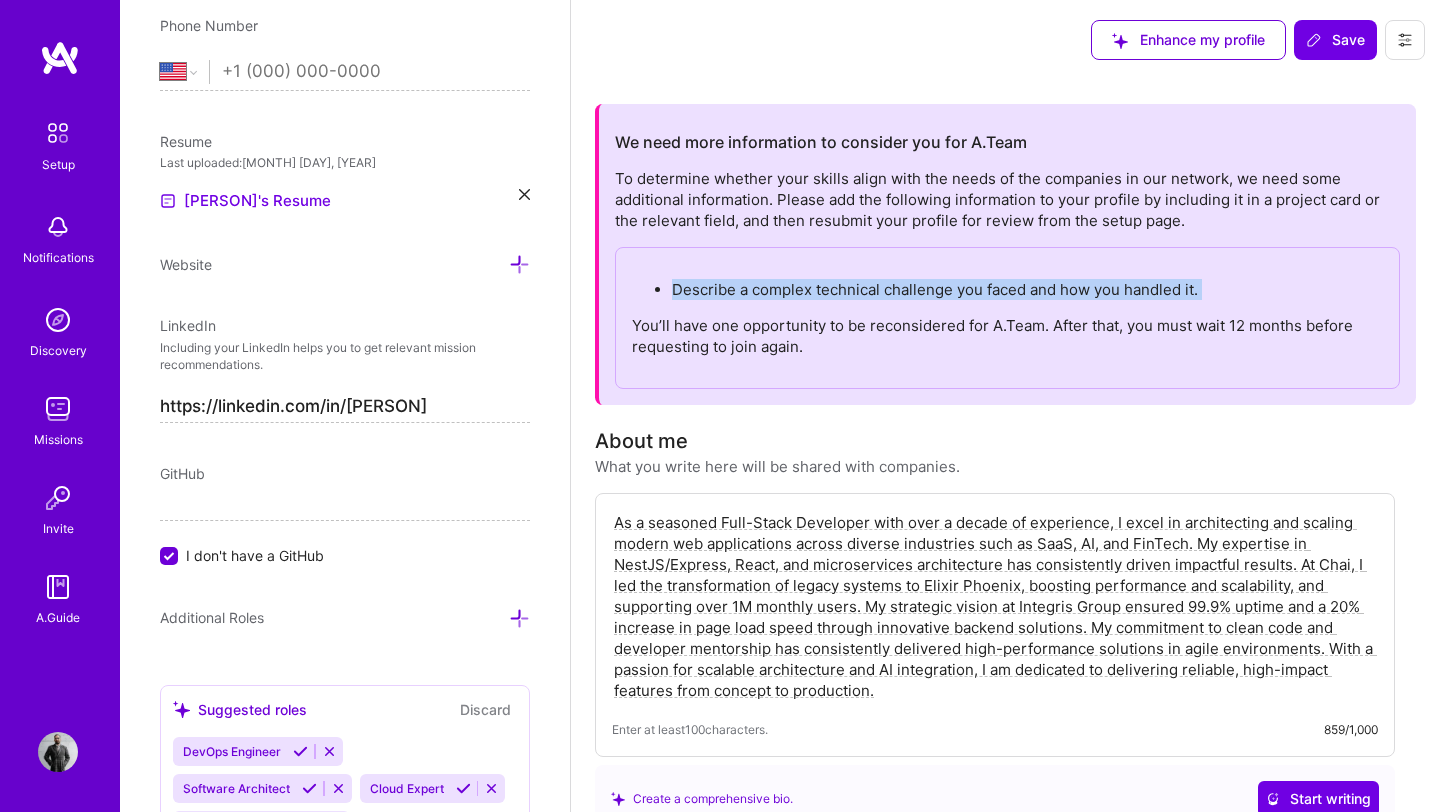 drag, startPoint x: 675, startPoint y: 290, endPoint x: 894, endPoint y: 307, distance: 219.65883 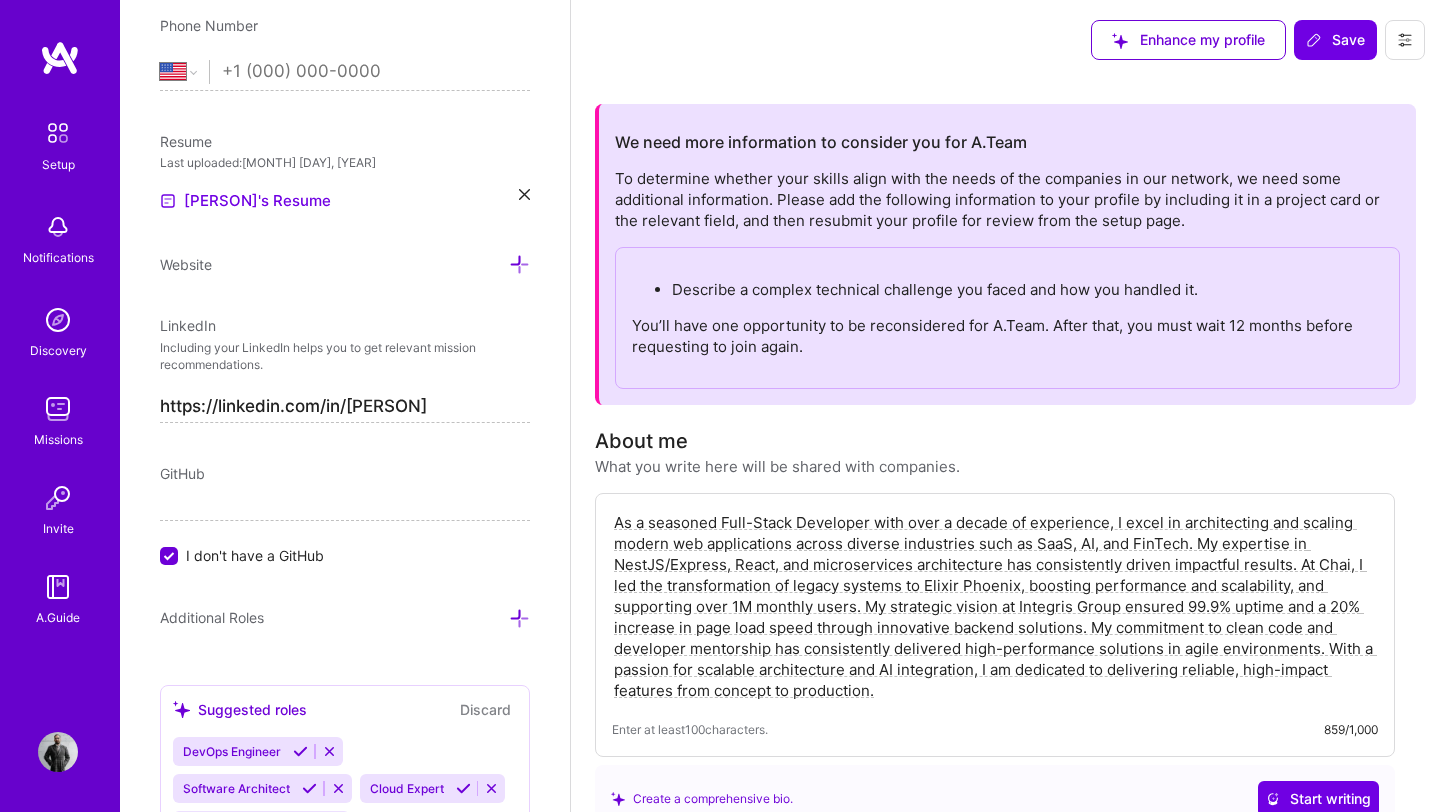 click on "You’ll have one opportunity to be reconsidered for A.Team. After that, you must wait 12 months before requesting to join again." at bounding box center (1007, 336) 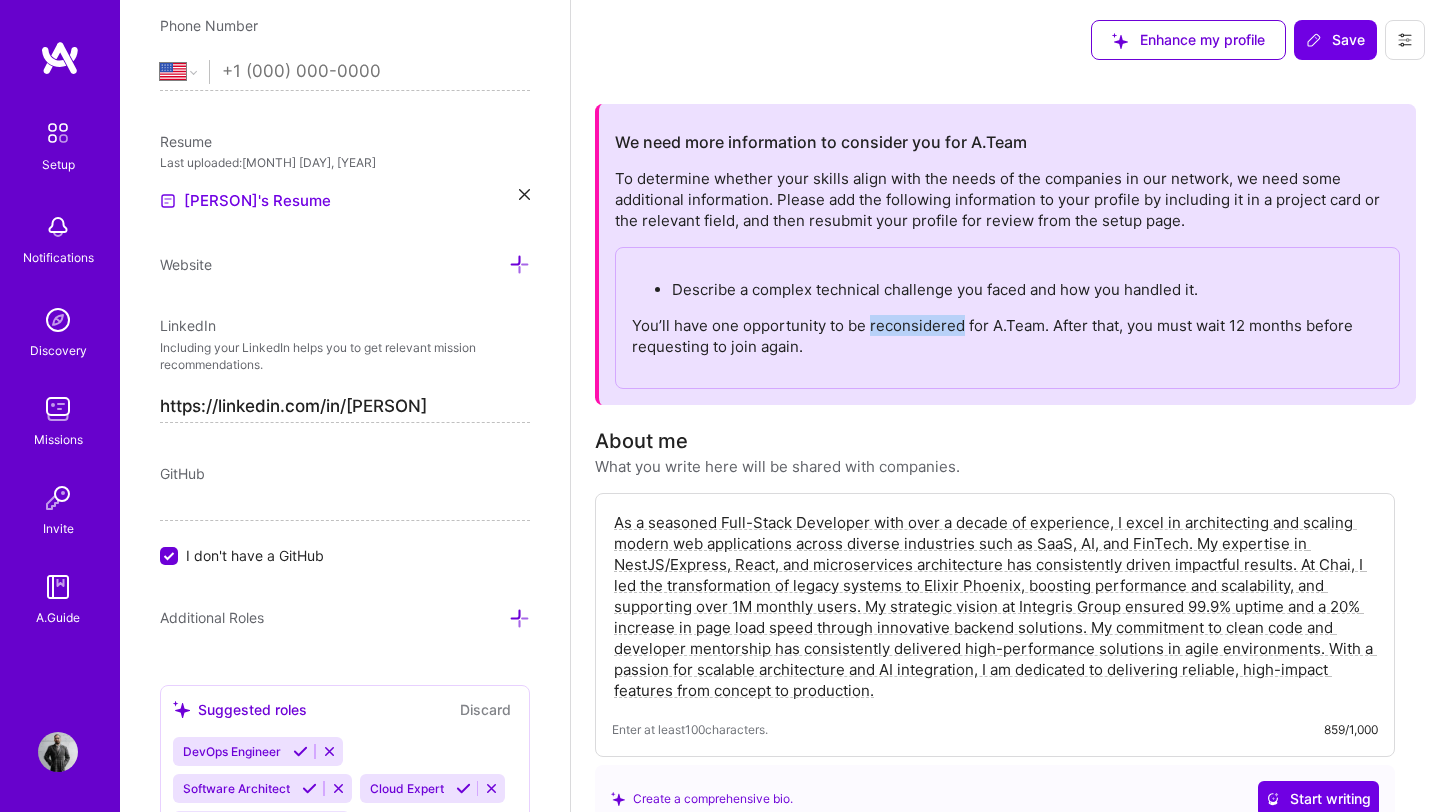 click on "You’ll have one opportunity to be reconsidered for A.Team. After that, you must wait 12 months before requesting to join again." at bounding box center [1007, 336] 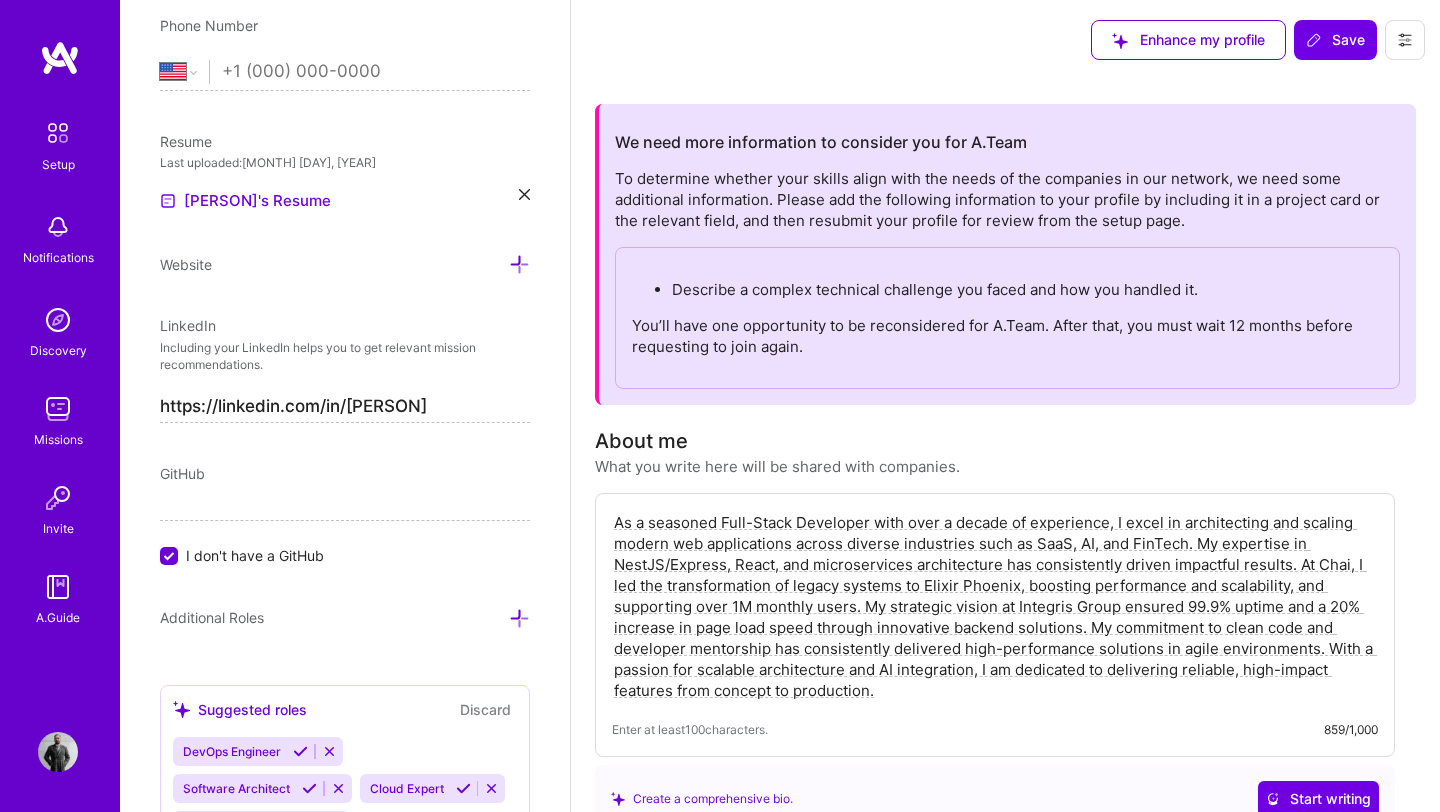 click on "You’ll have one opportunity to be reconsidered for A.Team. After that, you must wait 12 months before requesting to join again." at bounding box center (1007, 336) 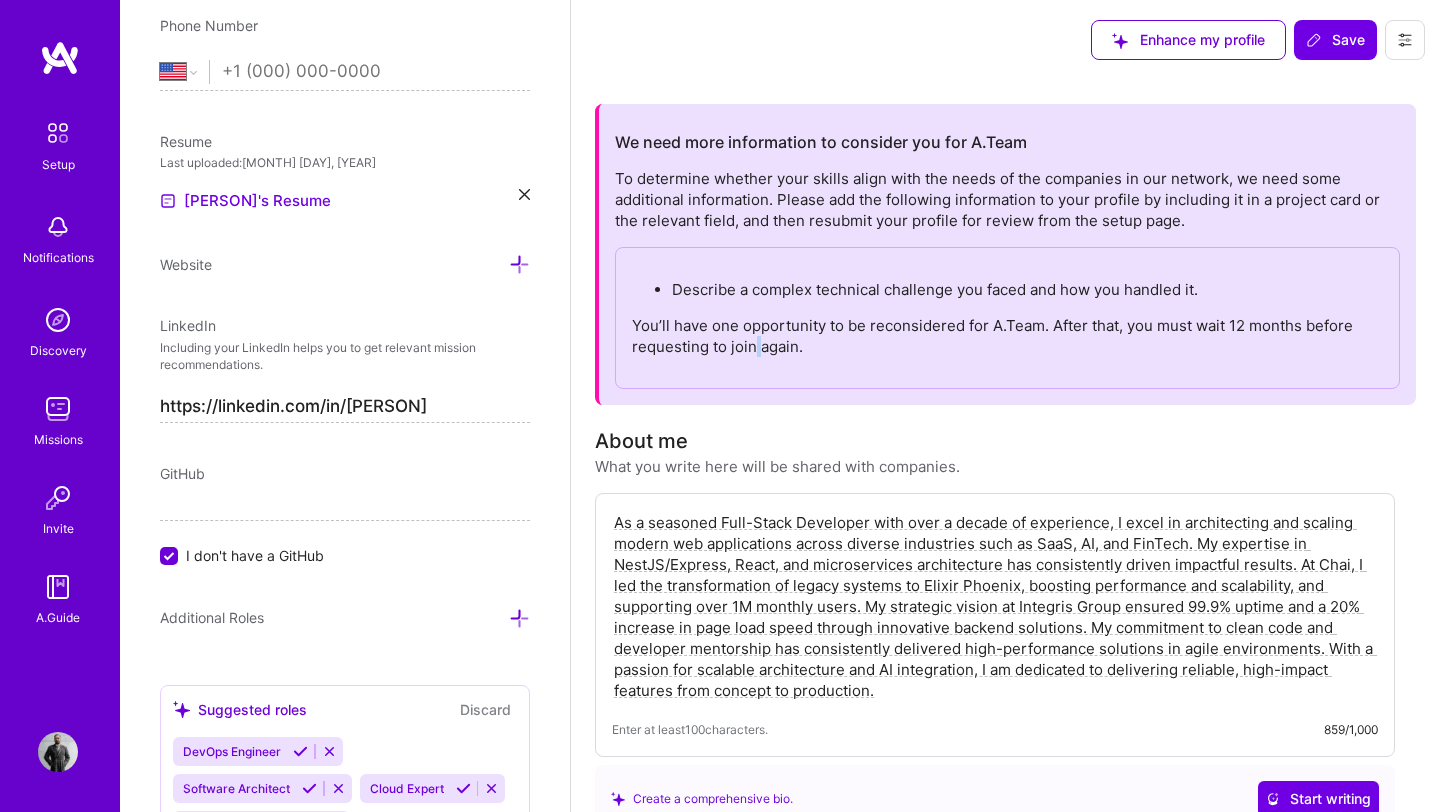 click on "You’ll have one opportunity to be reconsidered for A.Team. After that, you must wait 12 months before requesting to join again." at bounding box center [1007, 336] 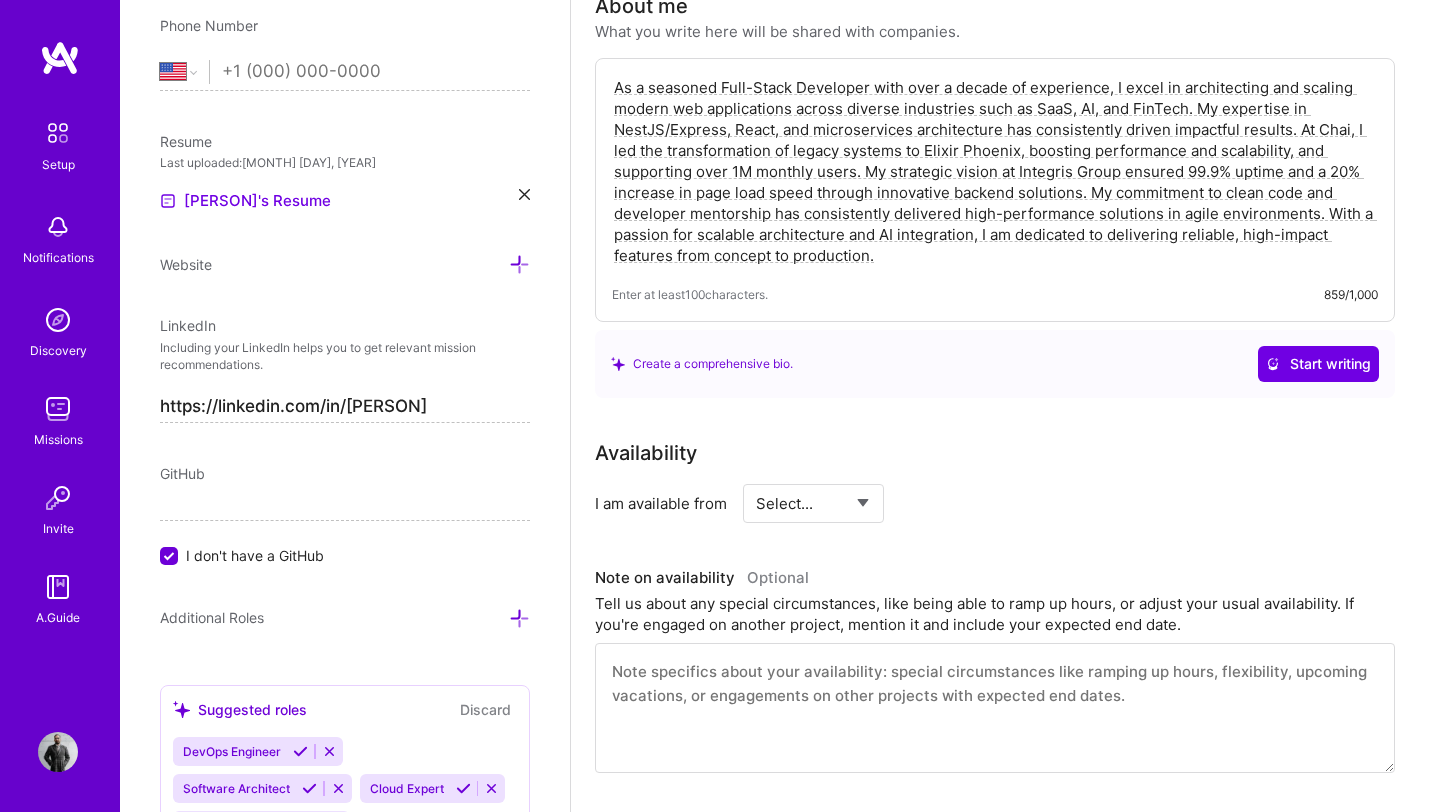 scroll, scrollTop: 0, scrollLeft: 0, axis: both 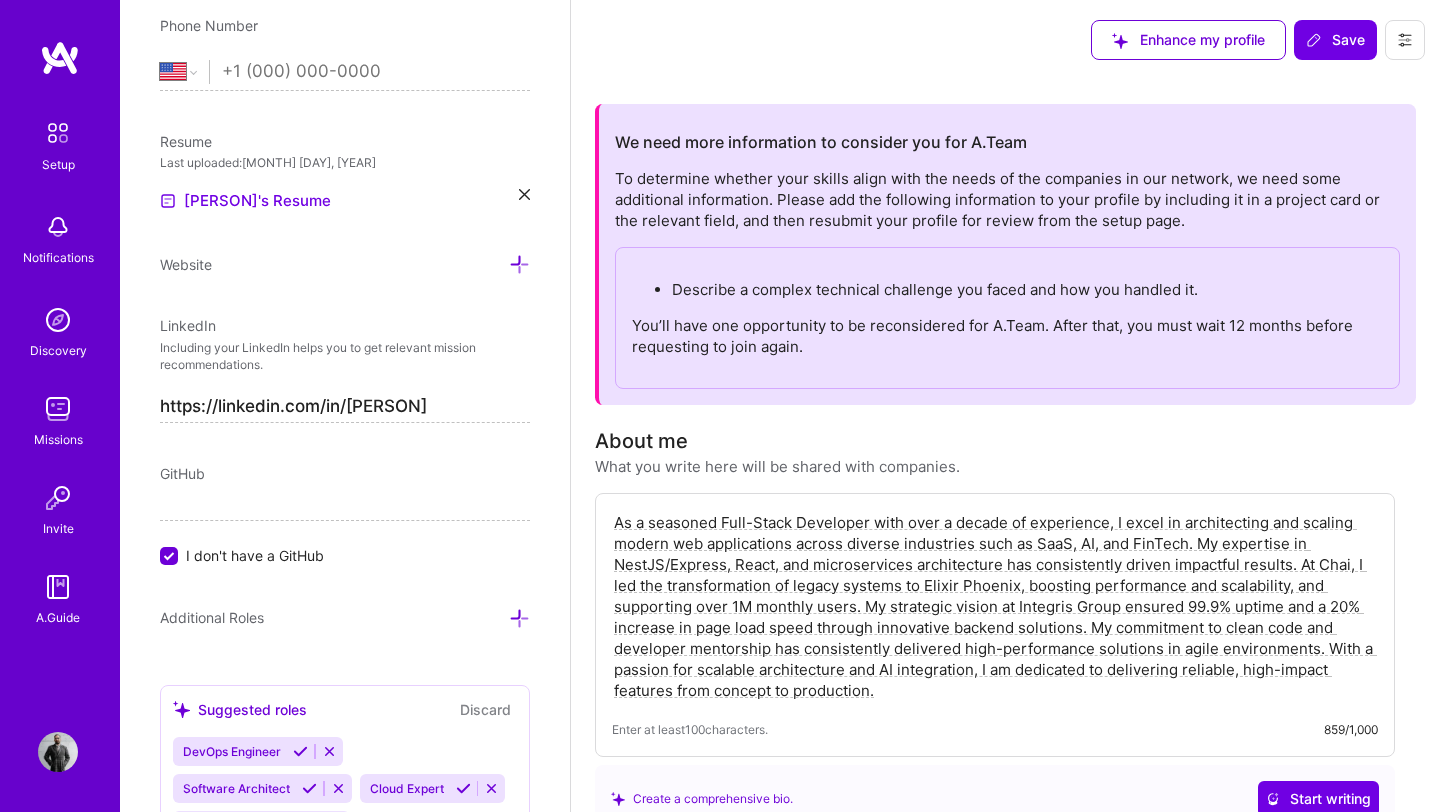 click on "You’ll have one opportunity to be reconsidered for A.Team. After that, you must wait 12 months before requesting to join again." at bounding box center (1007, 336) 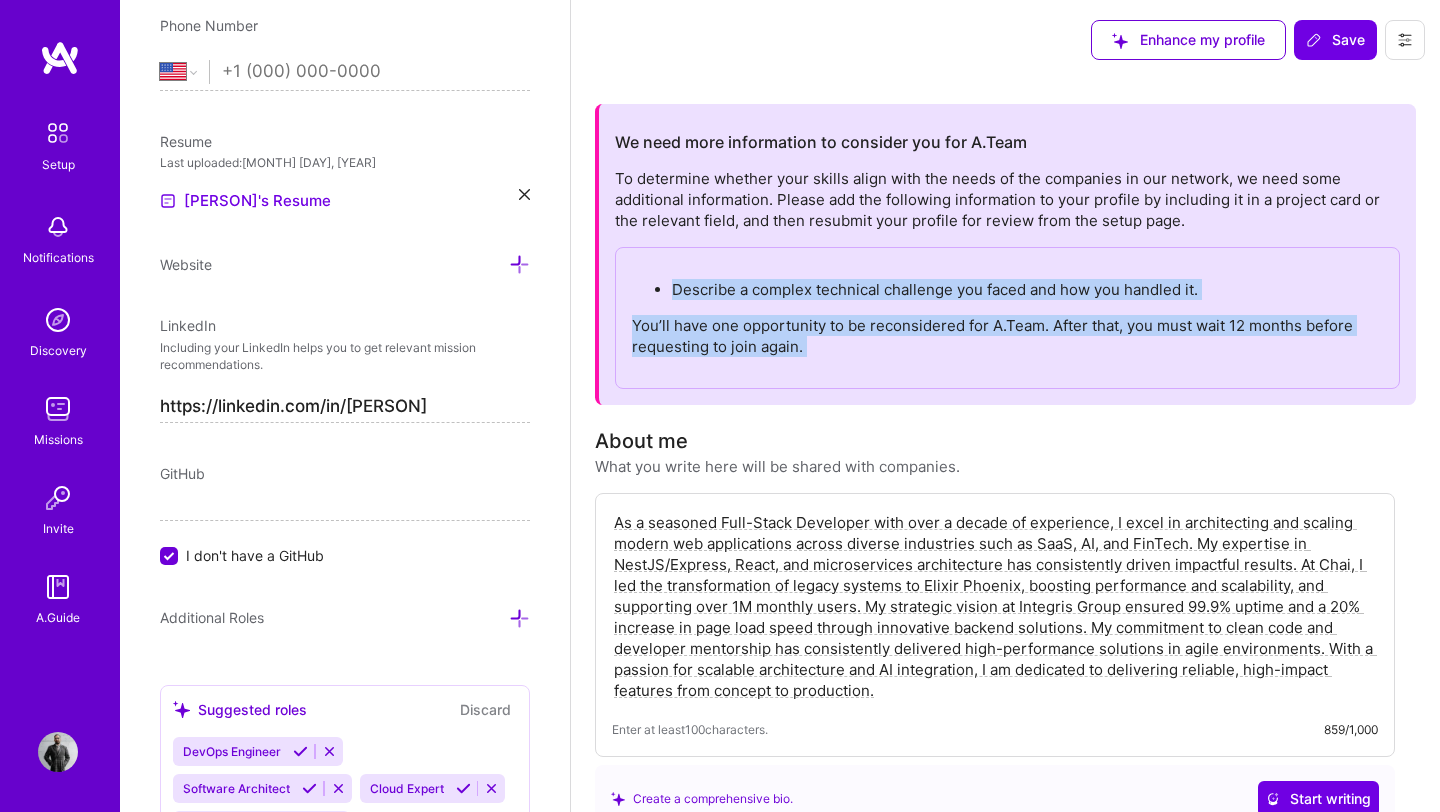 drag, startPoint x: 819, startPoint y: 346, endPoint x: 648, endPoint y: 290, distance: 179.9361 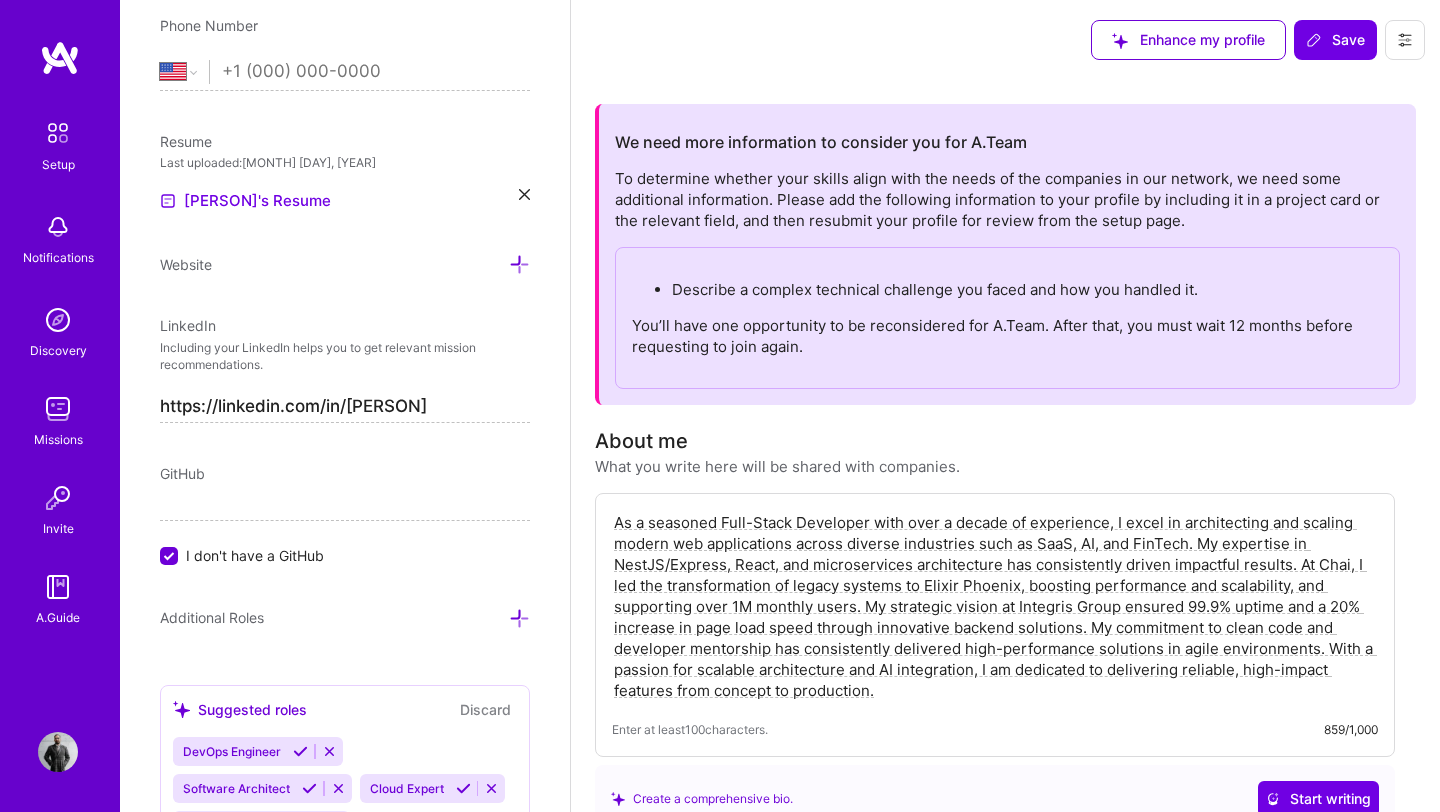 click on "Describe a complex technical challenge you faced and how you handled it. You’ll have one opportunity to be reconsidered for A.Team. After that, you must wait 12 months before requesting to join again." at bounding box center (1007, 318) 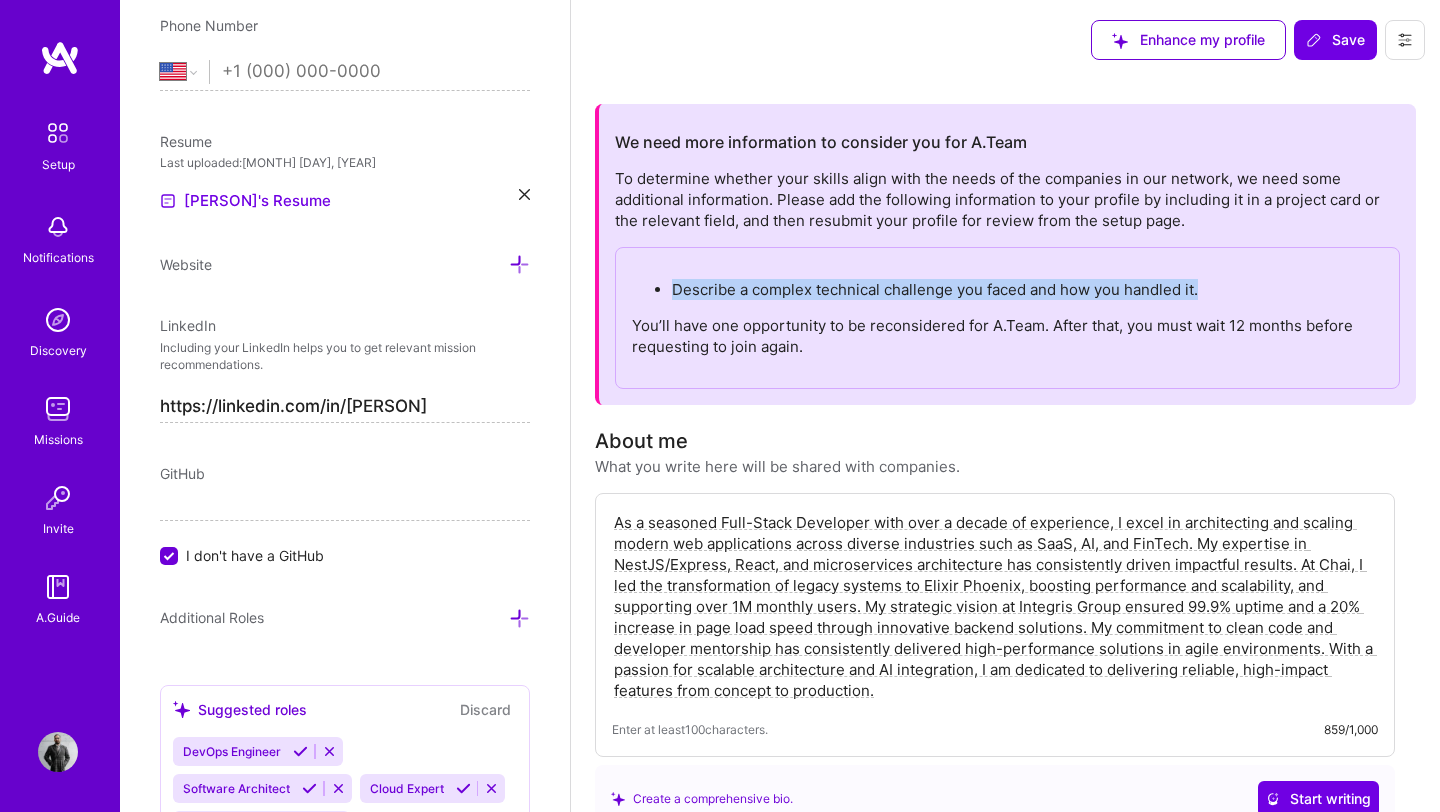 drag, startPoint x: 672, startPoint y: 291, endPoint x: 1237, endPoint y: 291, distance: 565 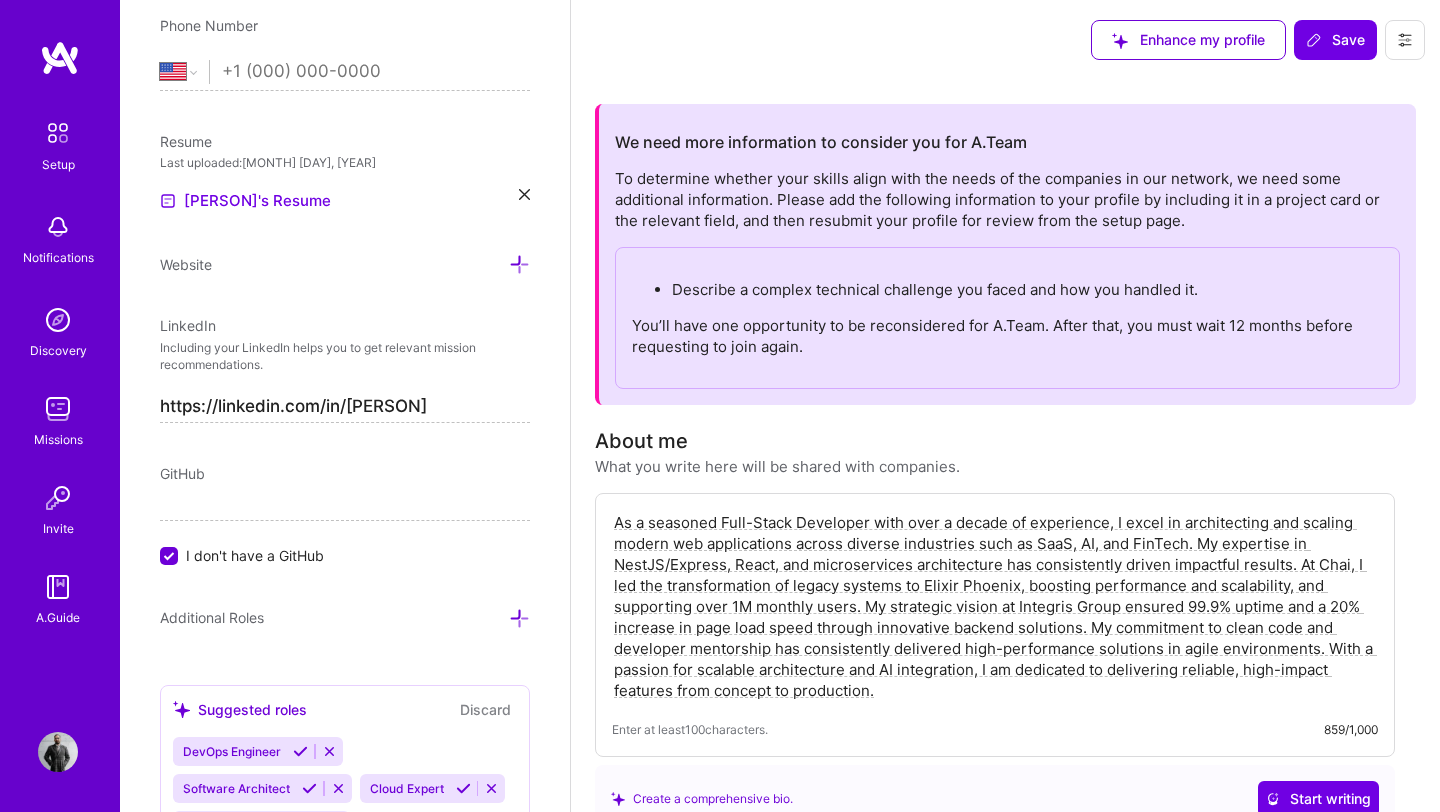 click on "Describe a complex technical challenge you faced and how you handled it. You’ll have one opportunity to be reconsidered for A.Team. After that, you must wait 12 months before requesting to join again." at bounding box center (1007, 318) 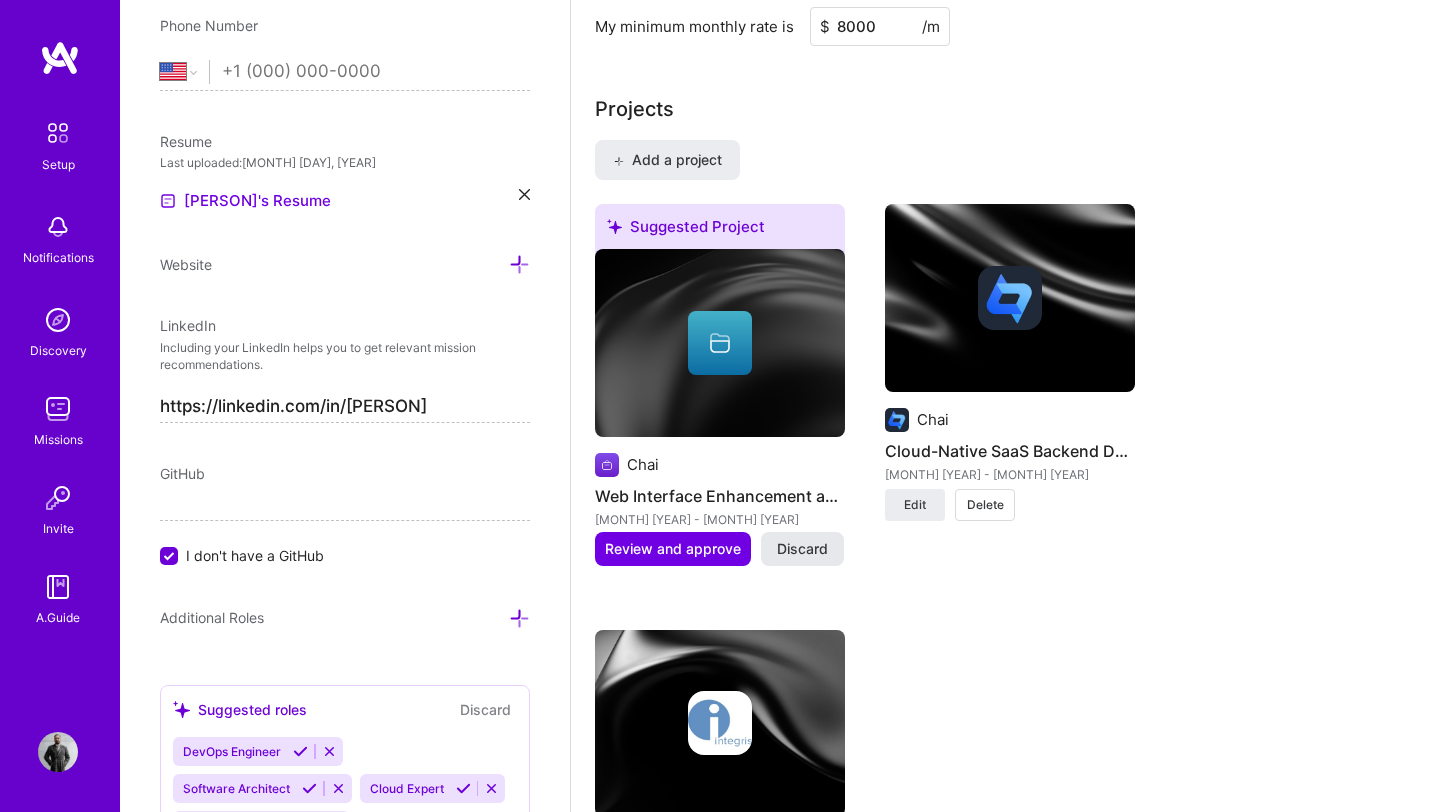 scroll, scrollTop: 1512, scrollLeft: 0, axis: vertical 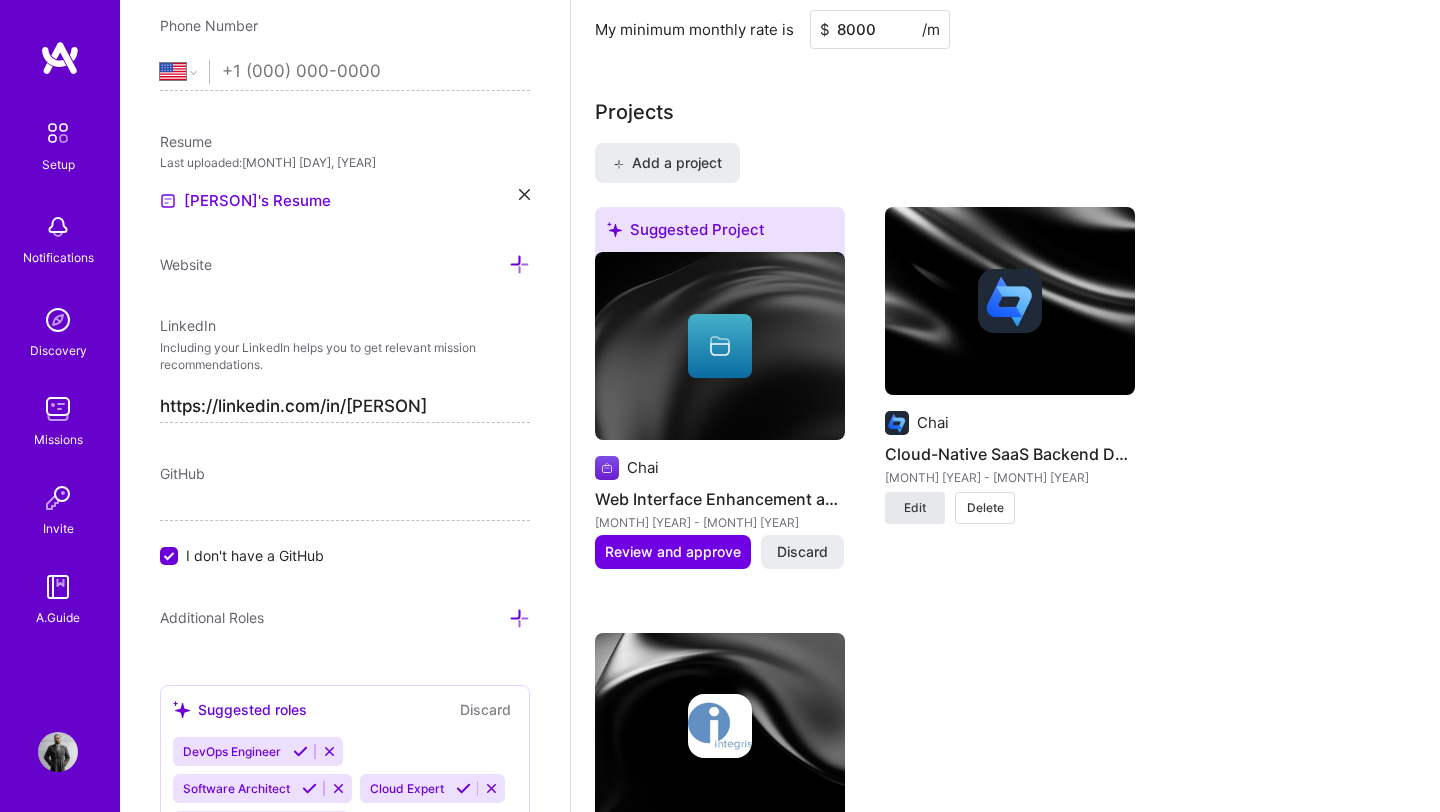 click on "Edit" at bounding box center (915, 508) 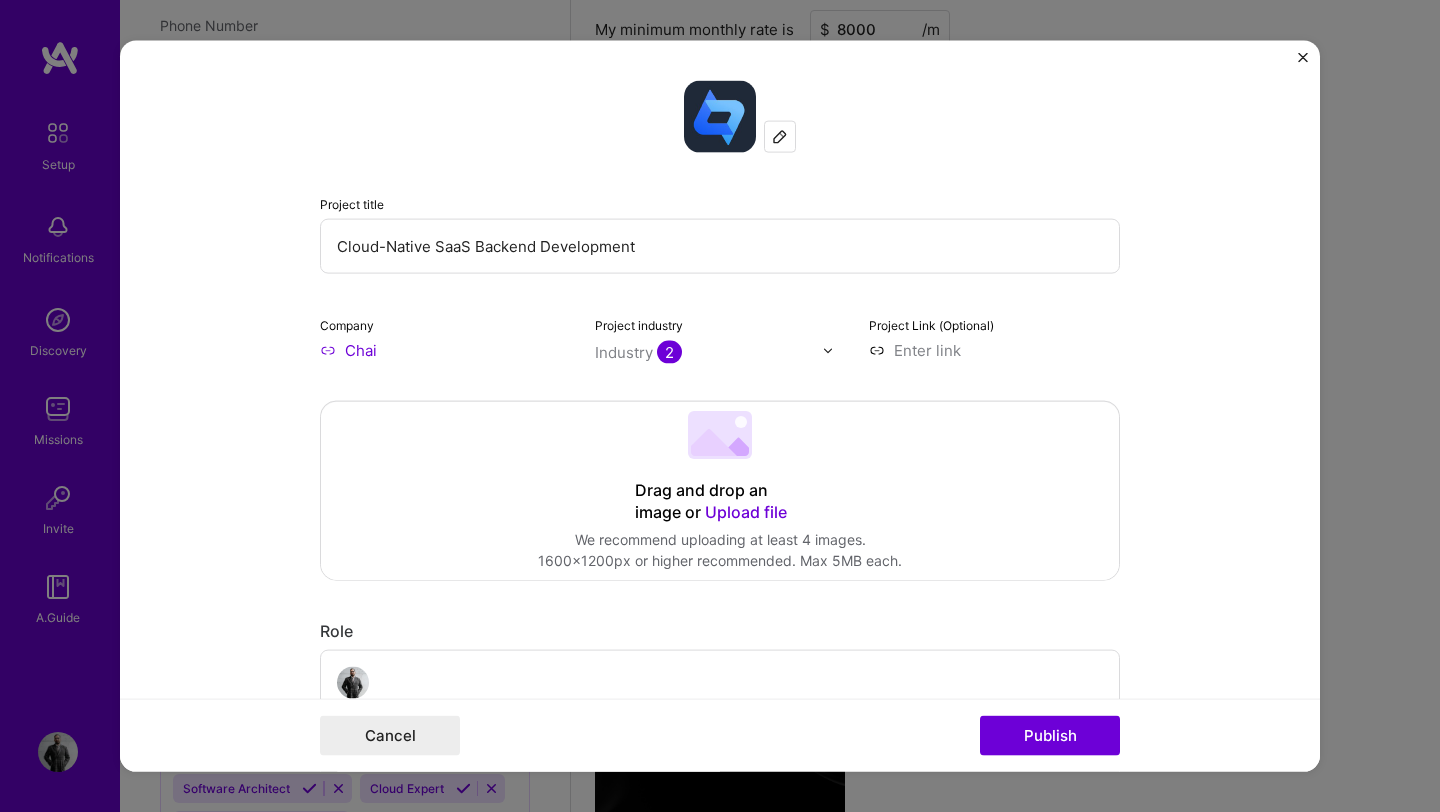 click at bounding box center [709, 352] 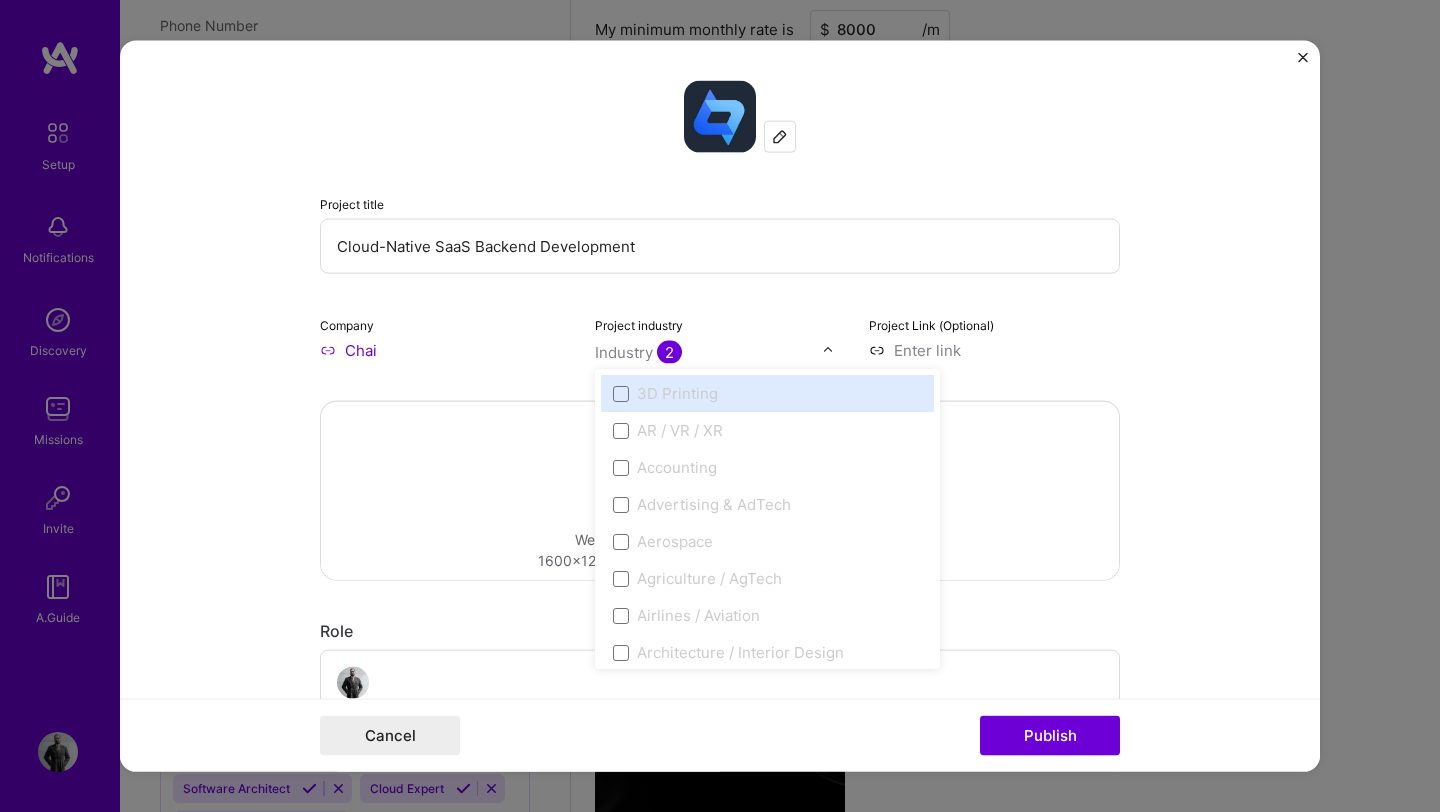 click at bounding box center [709, 352] 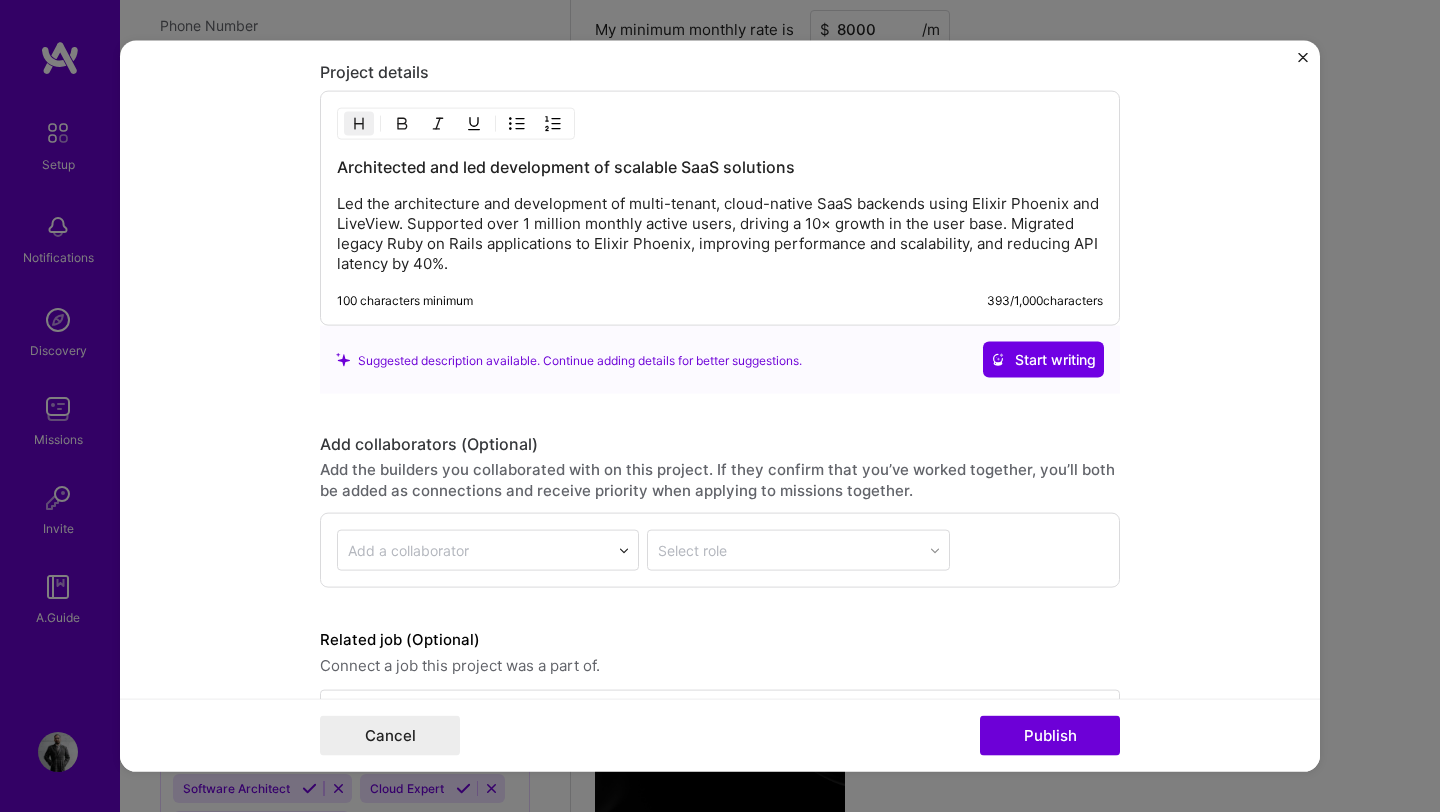 scroll, scrollTop: 1834, scrollLeft: 0, axis: vertical 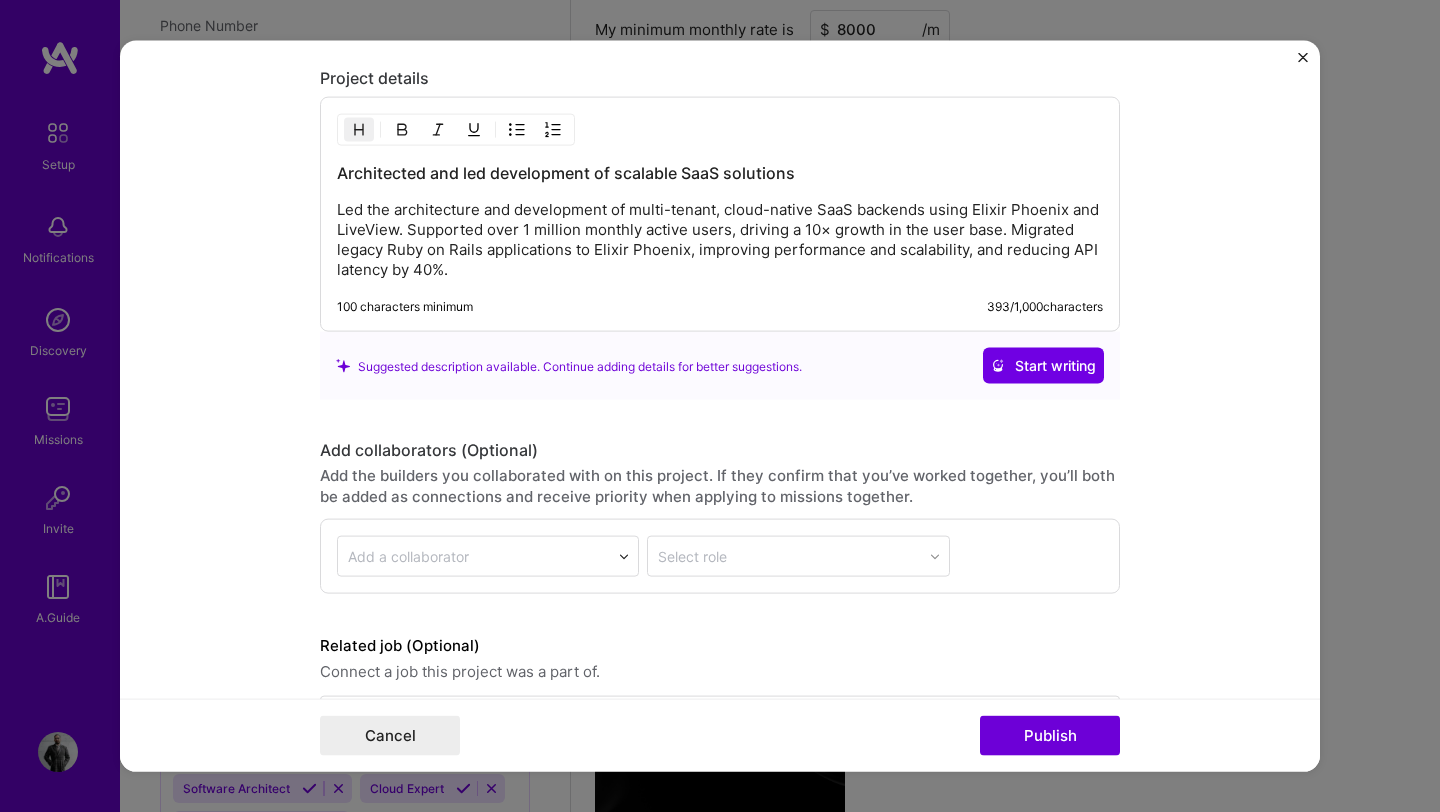 click on "Led the architecture and development of multi-tenant, cloud-native SaaS backends using Elixir Phoenix and LiveView. Supported over 1 million monthly active users, driving a 10× growth in the user base. Migrated legacy Ruby on Rails applications to Elixir Phoenix, improving performance and scalability, and reducing API latency by 40%." at bounding box center (720, 240) 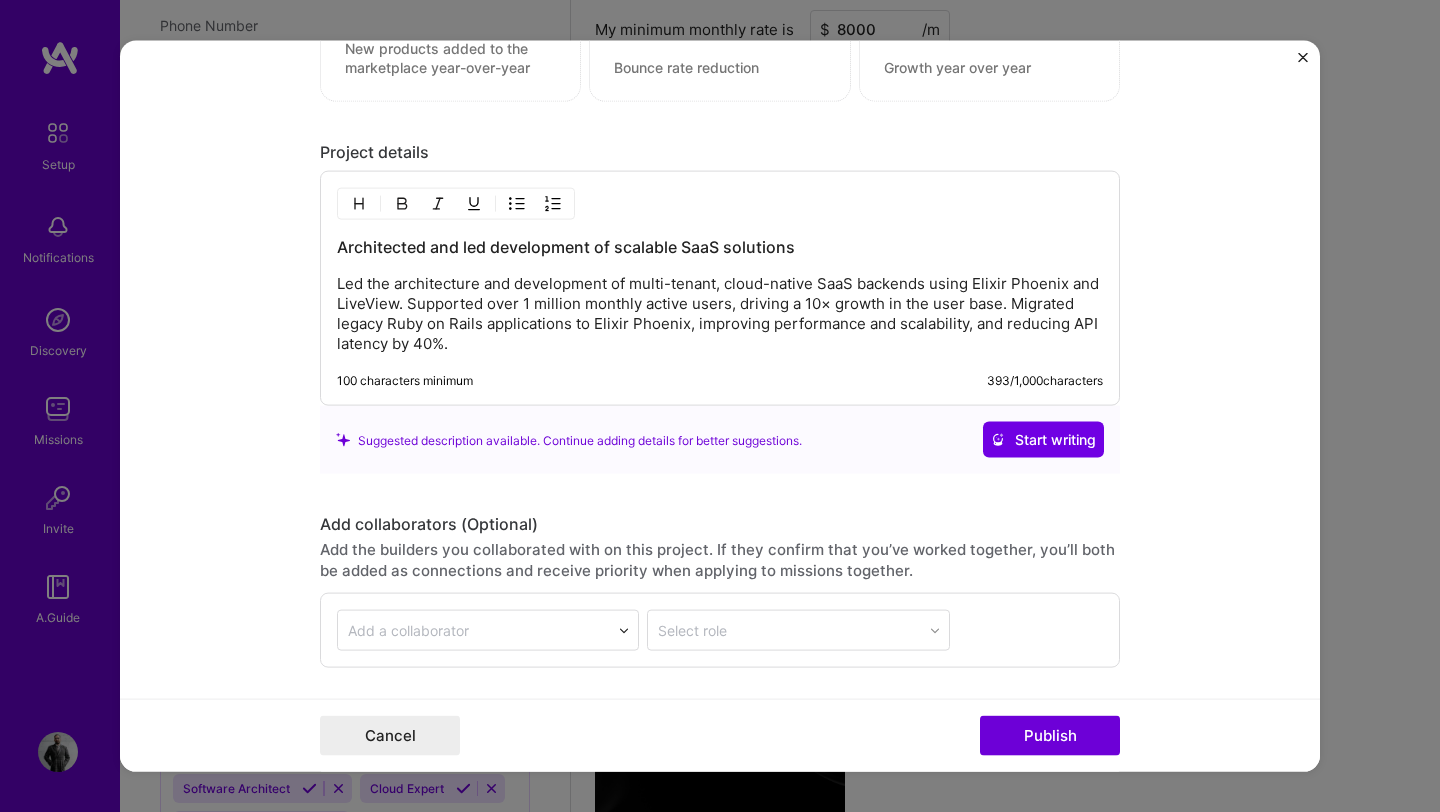 scroll, scrollTop: 1759, scrollLeft: 0, axis: vertical 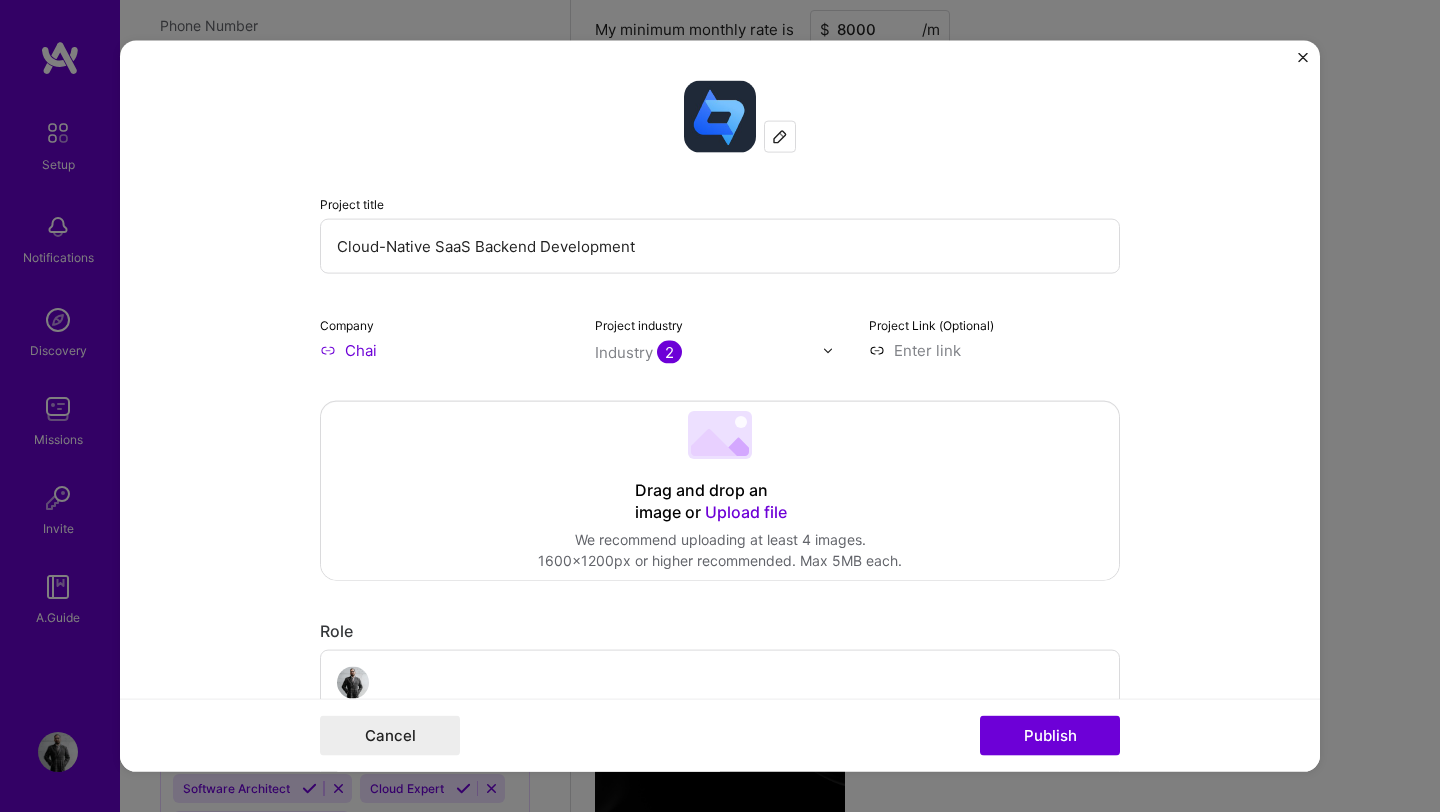 click at bounding box center (1303, 58) 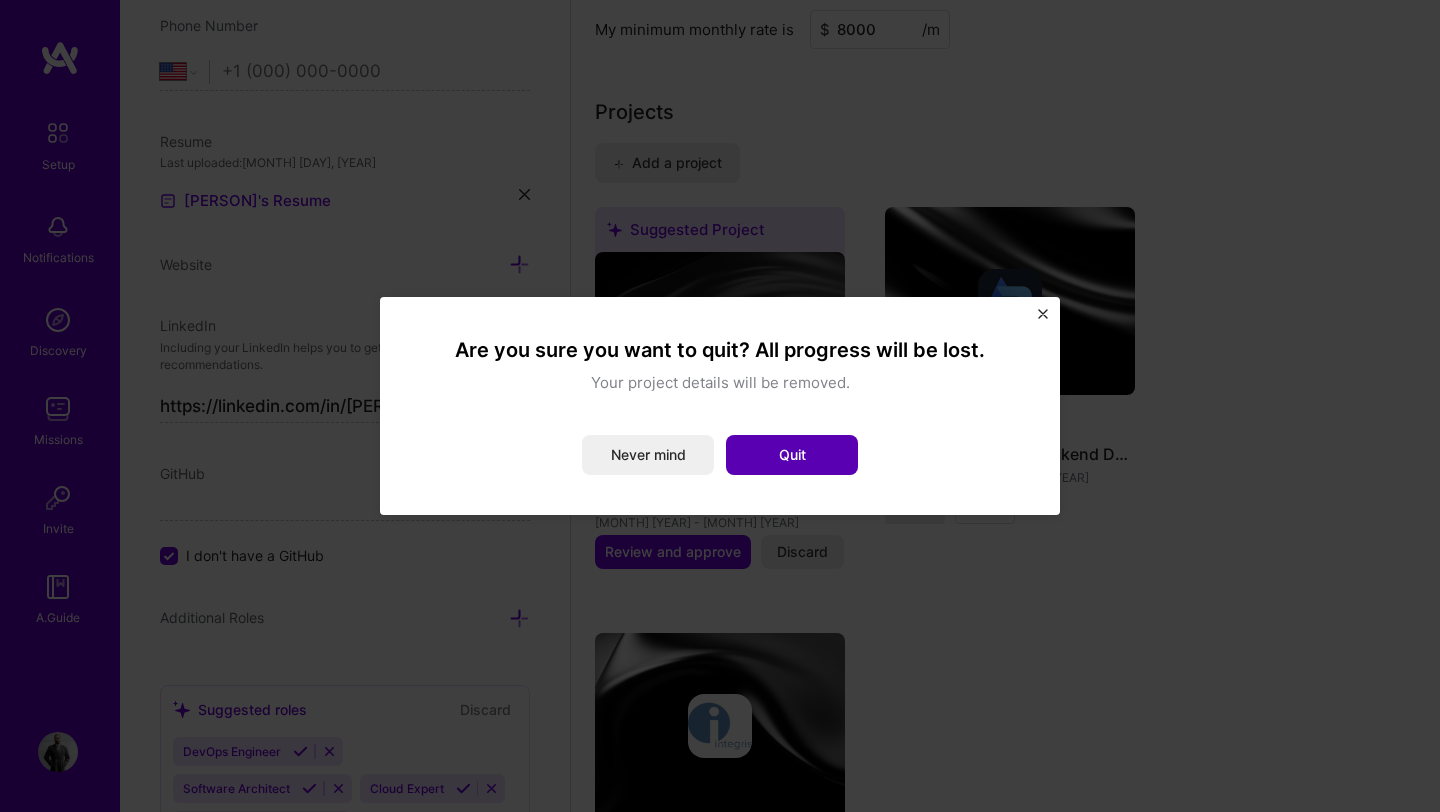 click on "Quit" at bounding box center [792, 455] 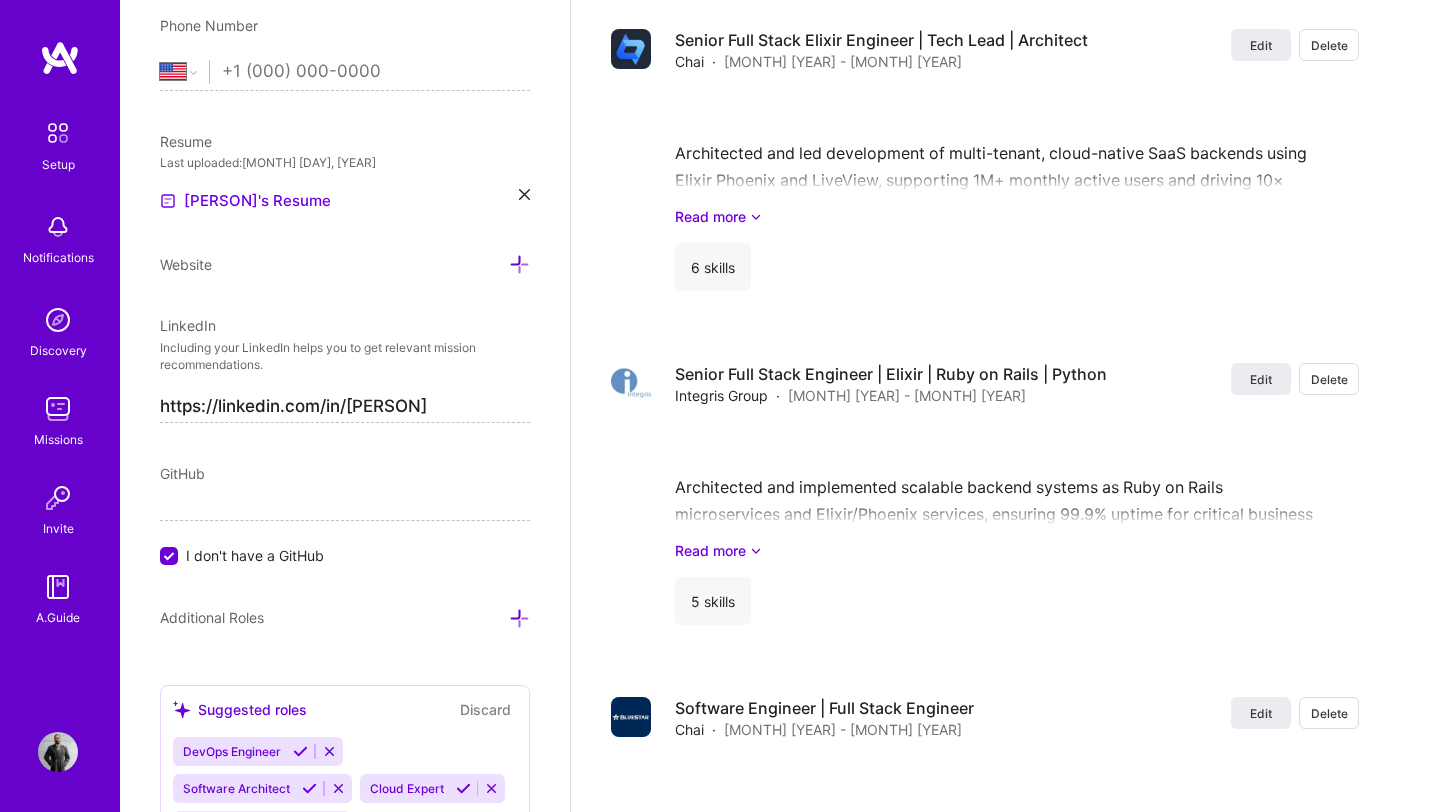 scroll, scrollTop: 2849, scrollLeft: 0, axis: vertical 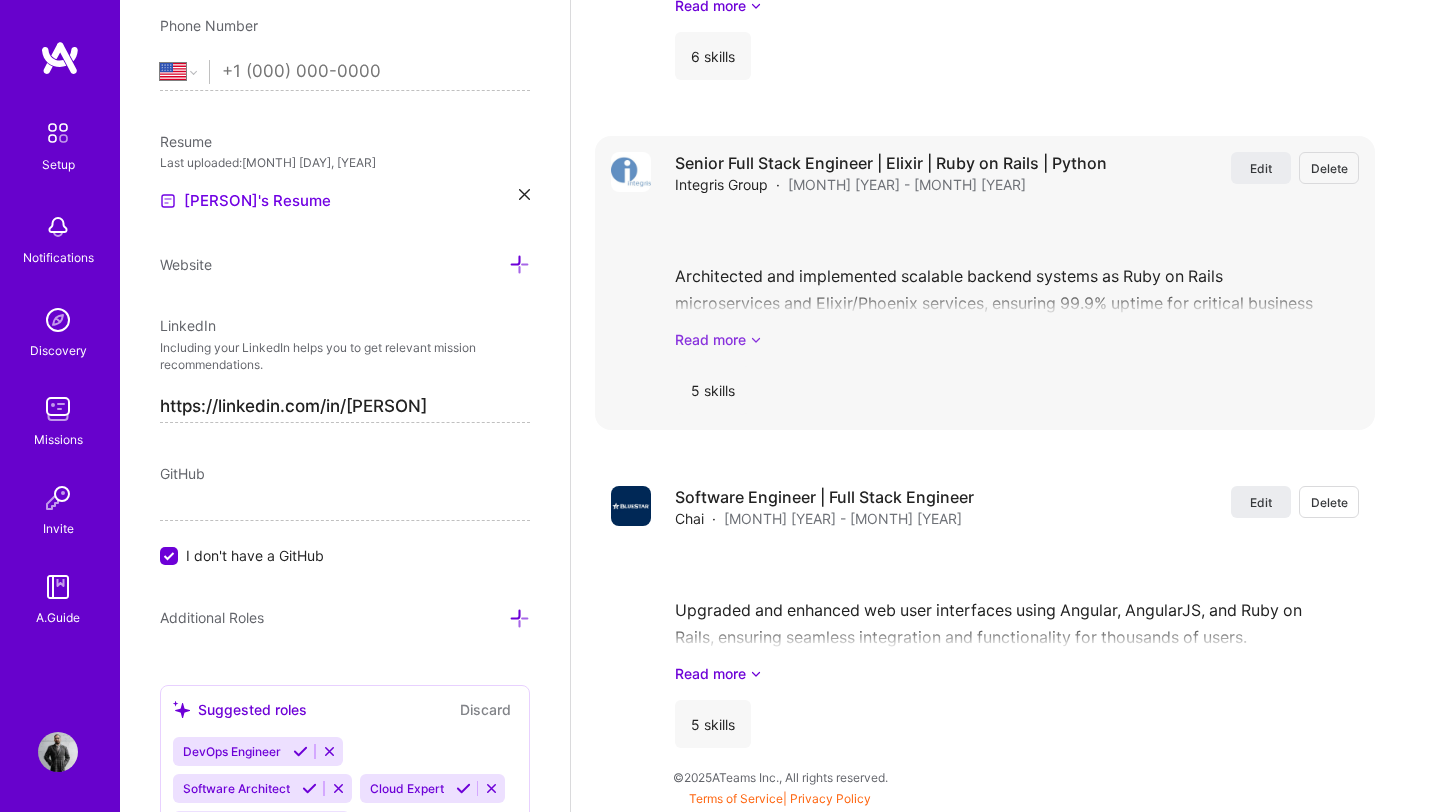 click on "Read more" at bounding box center (1017, 339) 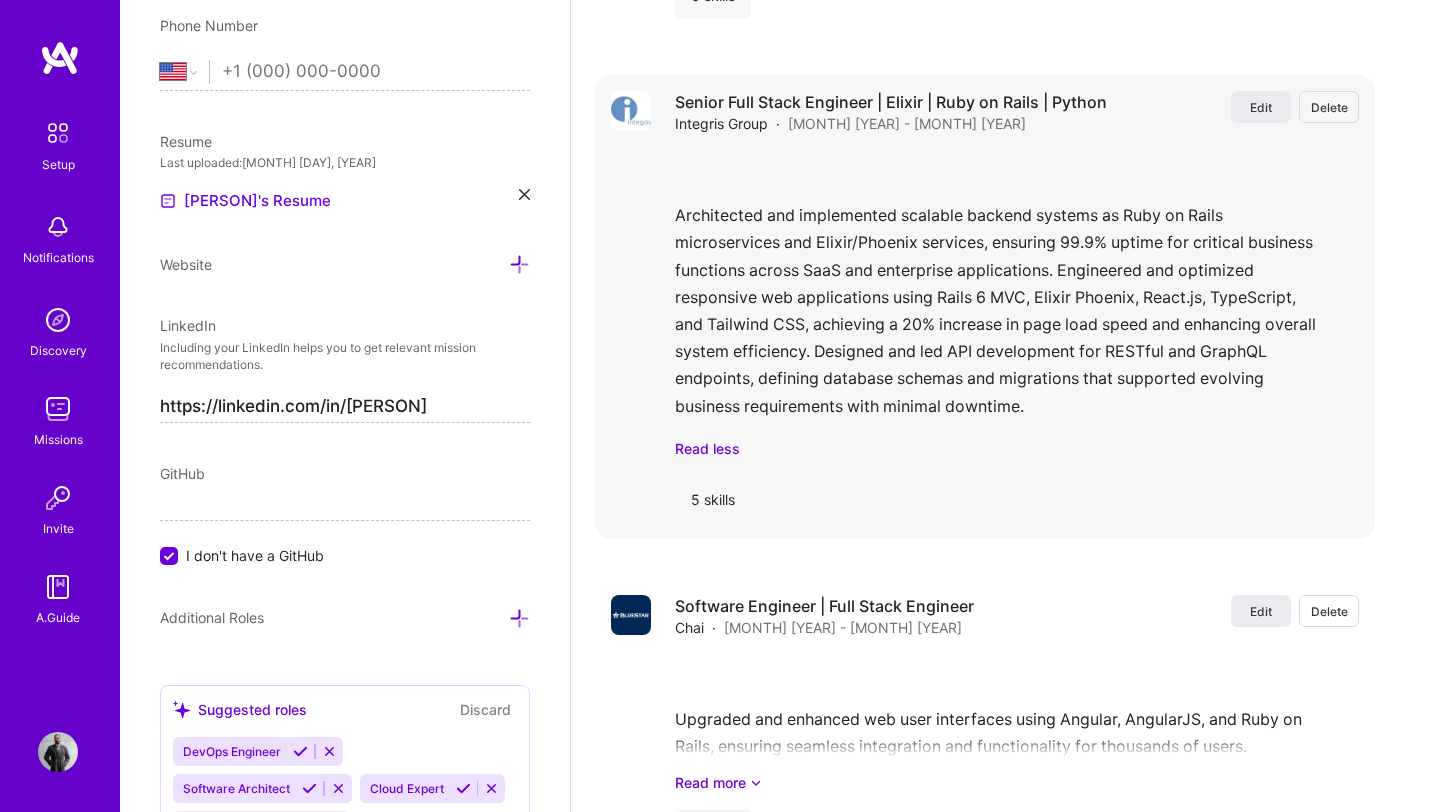 scroll, scrollTop: 3019, scrollLeft: 0, axis: vertical 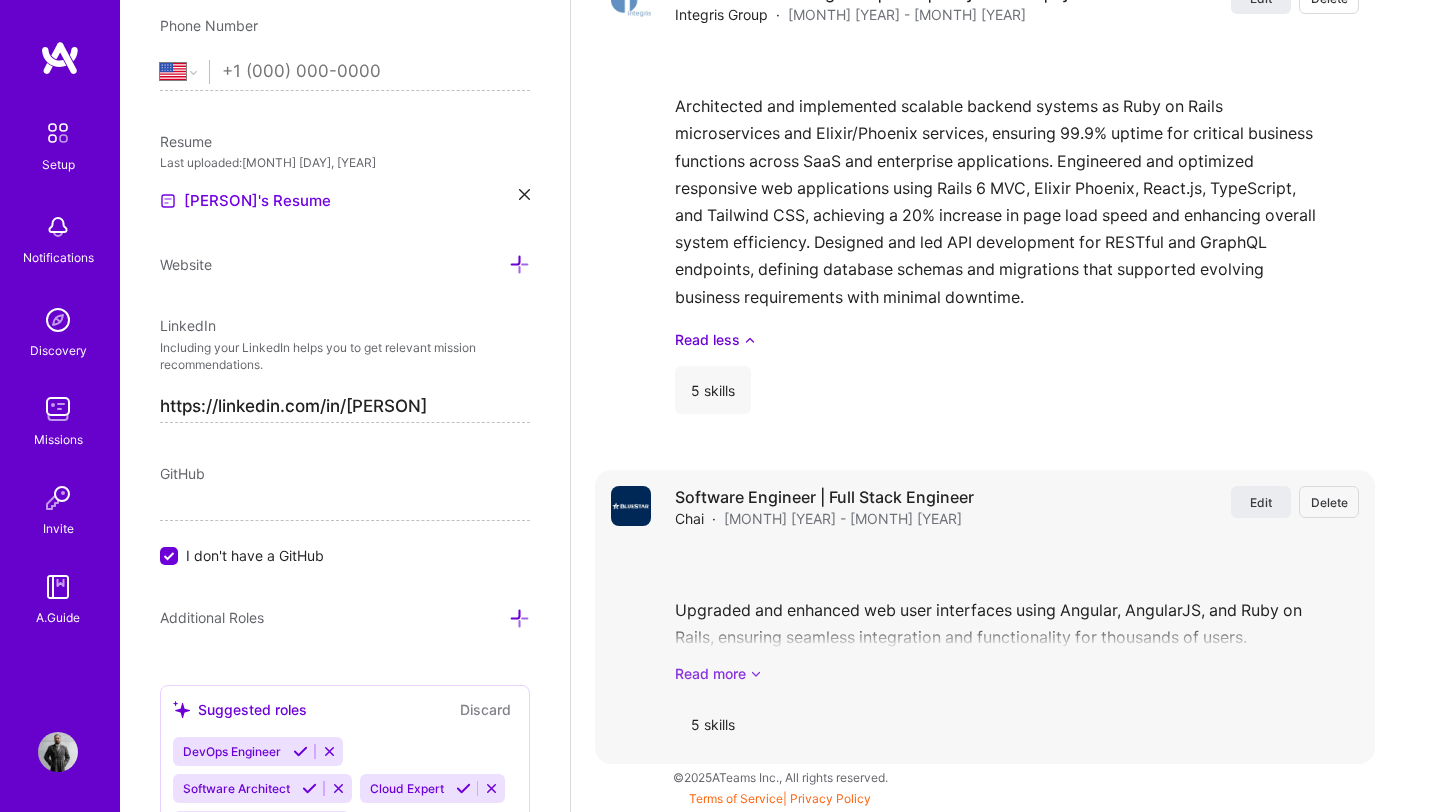 click on "Read more" at bounding box center (1017, 673) 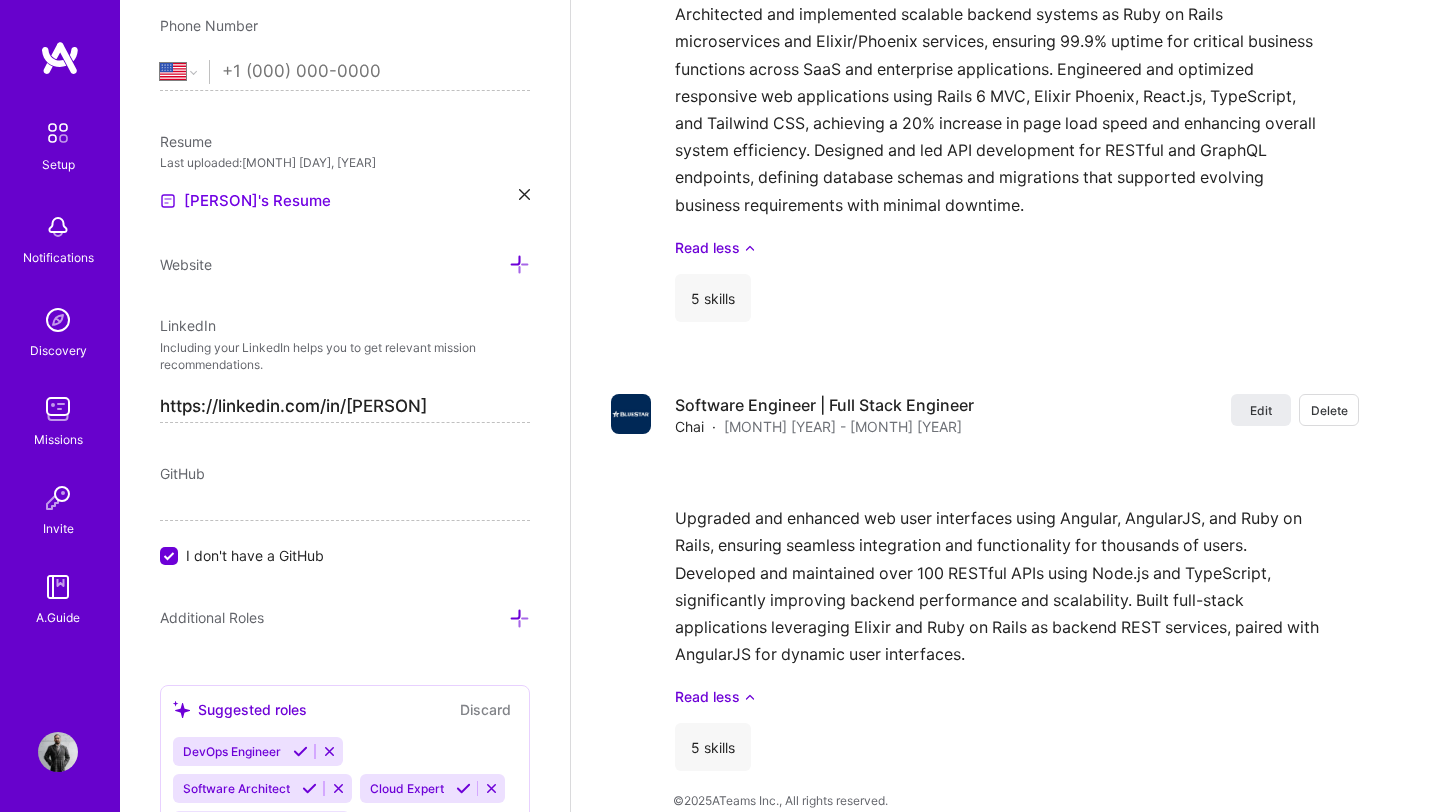 scroll, scrollTop: 3134, scrollLeft: 0, axis: vertical 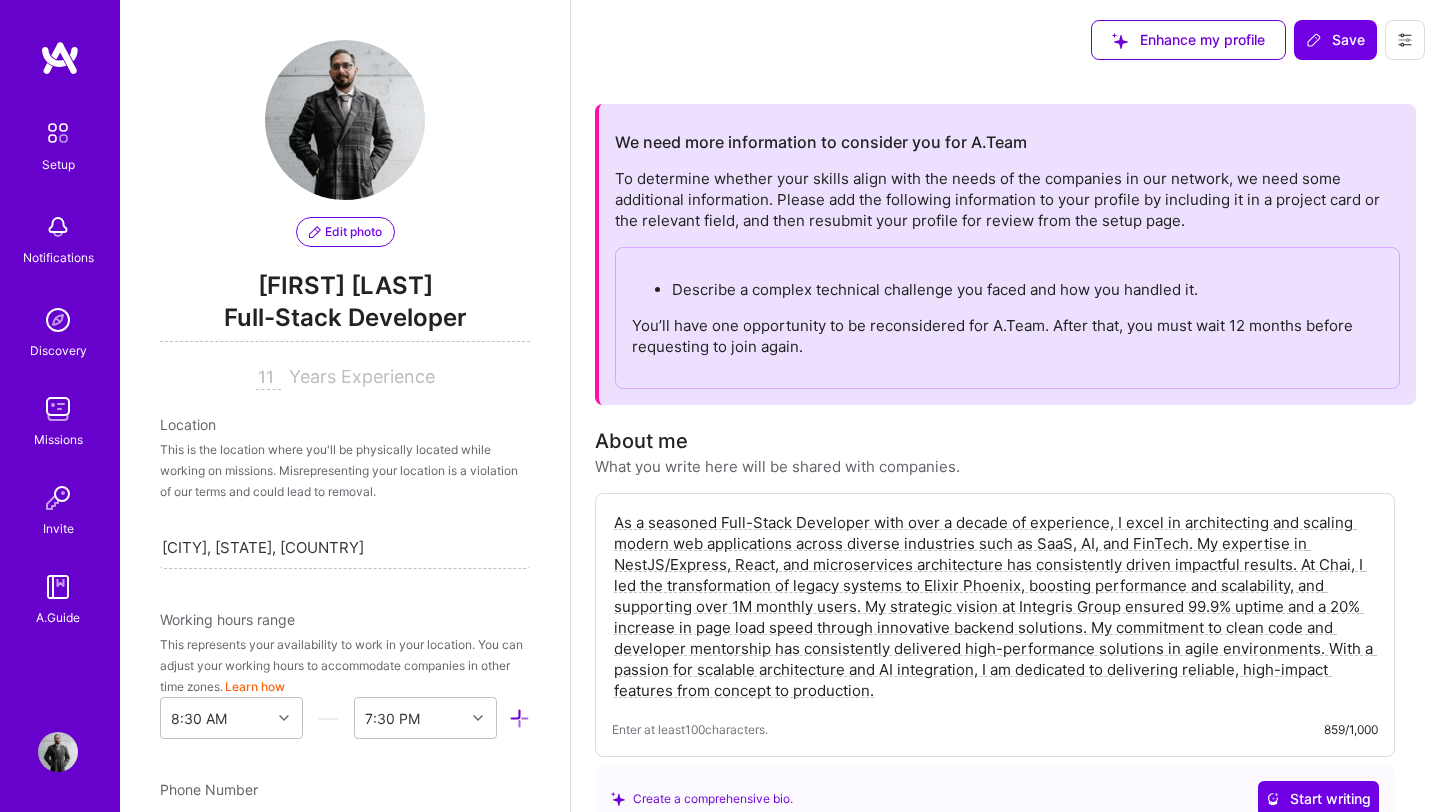 click on "You’ll have one opportunity to be reconsidered for A.Team. After that, you must wait 12 months before requesting to join again." at bounding box center [1007, 336] 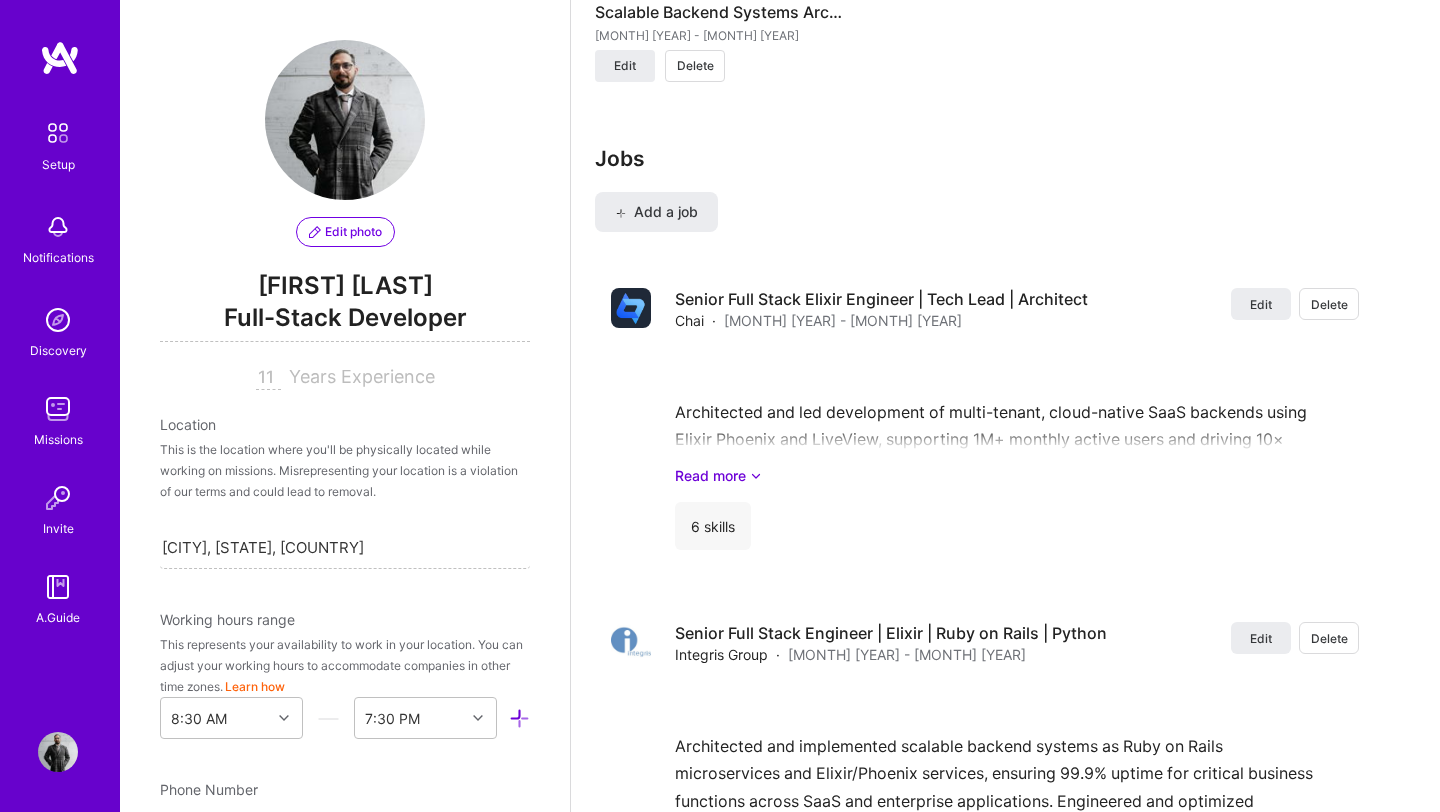 scroll, scrollTop: 2411, scrollLeft: 0, axis: vertical 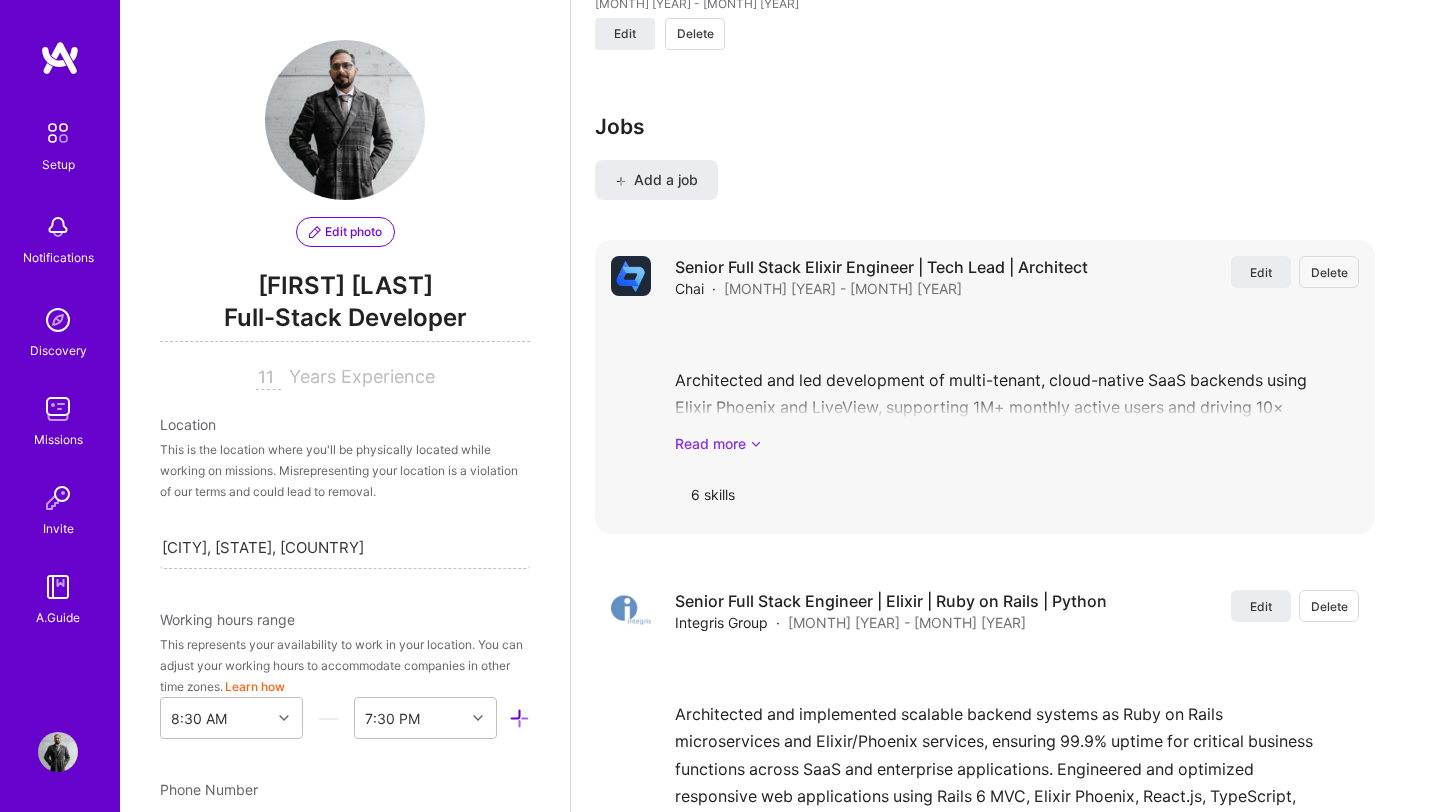 click on "Read more" at bounding box center [1017, 443] 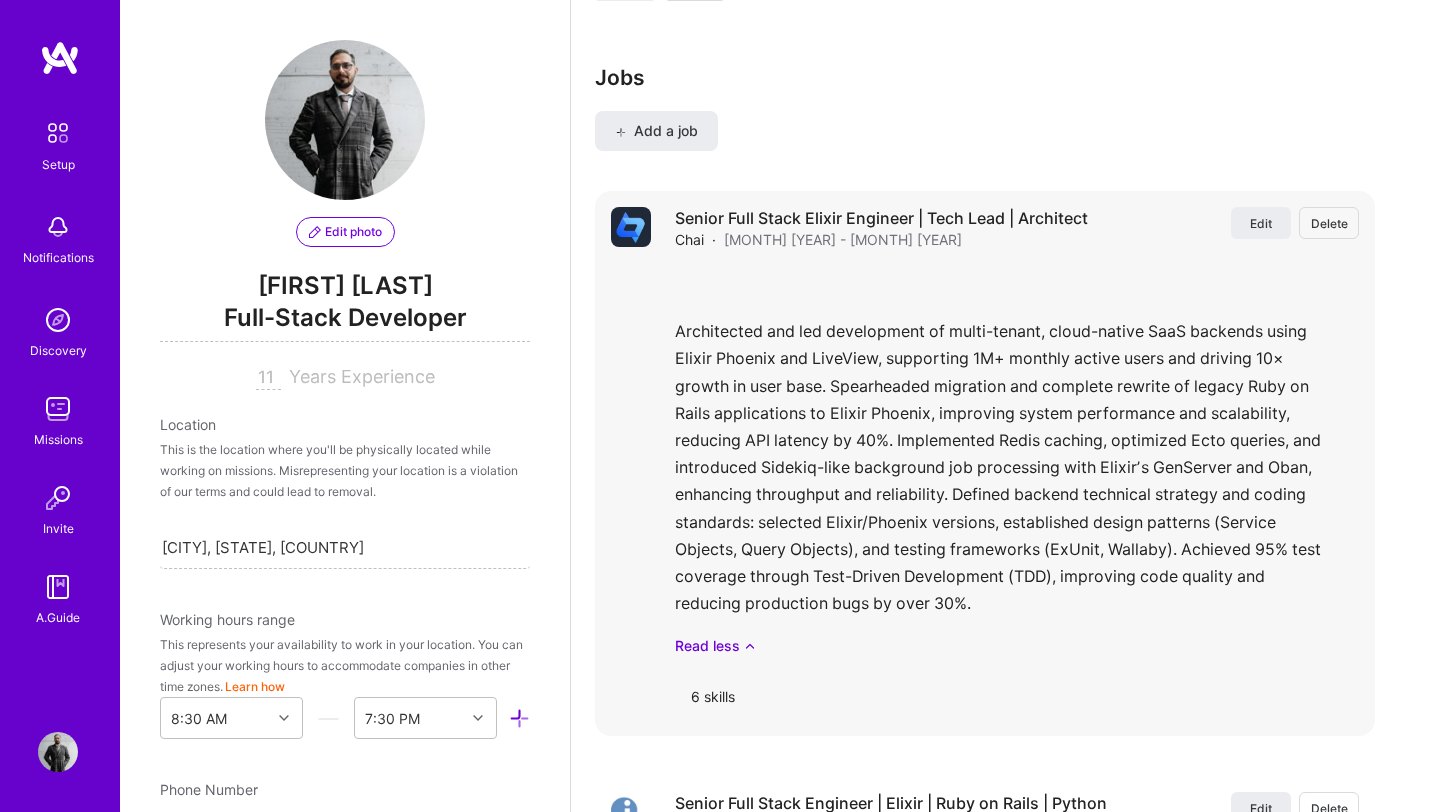 scroll, scrollTop: 2457, scrollLeft: 0, axis: vertical 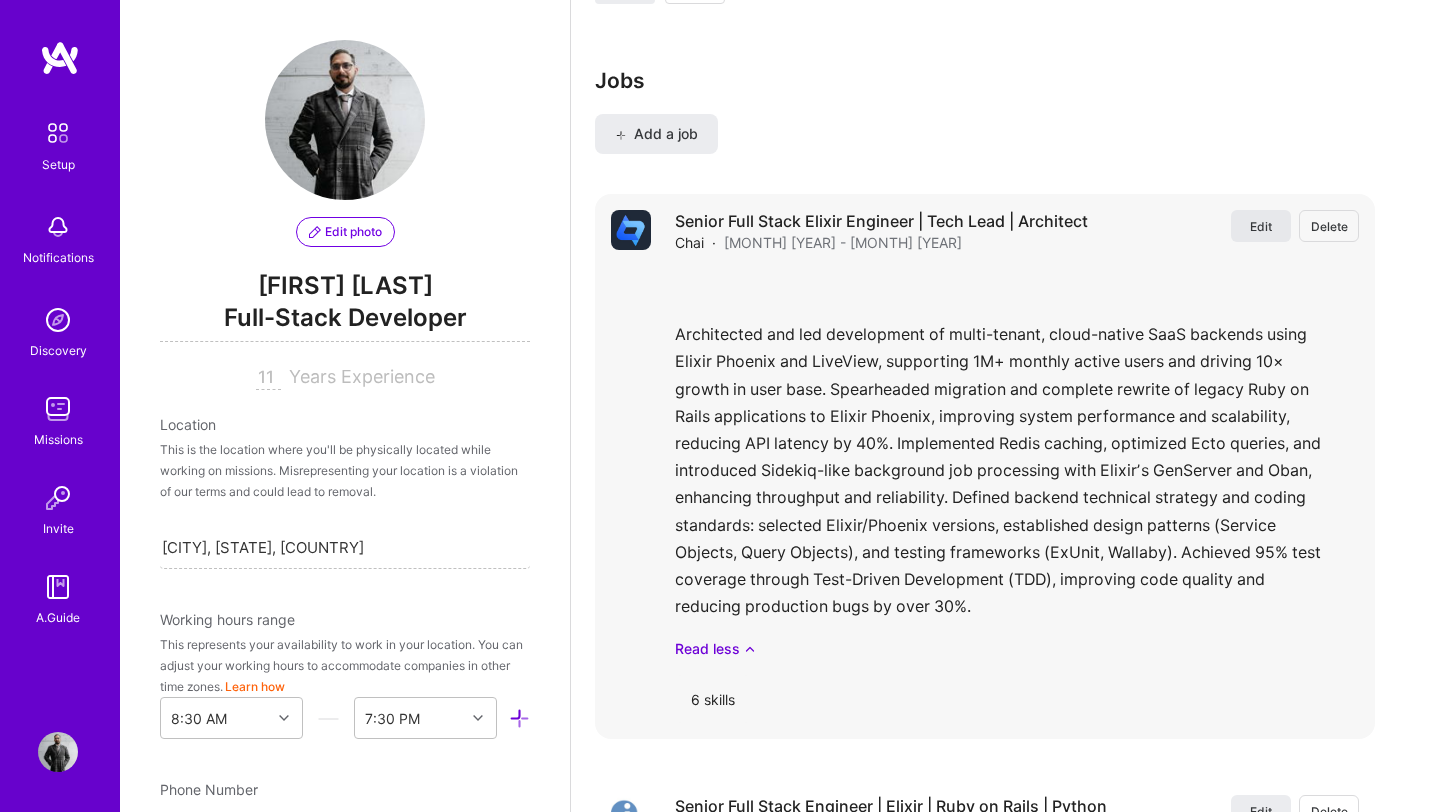 click on "Edit" at bounding box center (1261, 226) 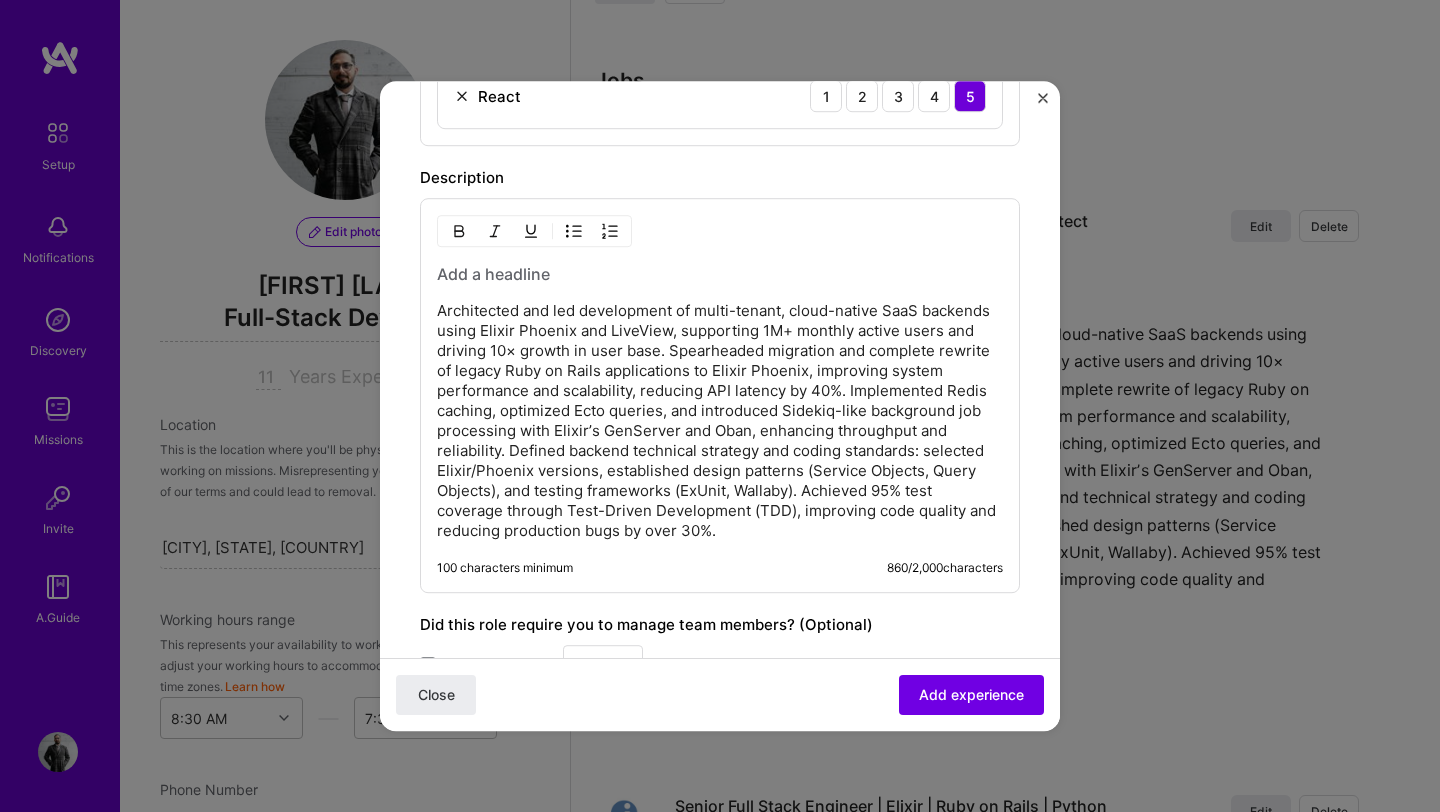 scroll, scrollTop: 986, scrollLeft: 0, axis: vertical 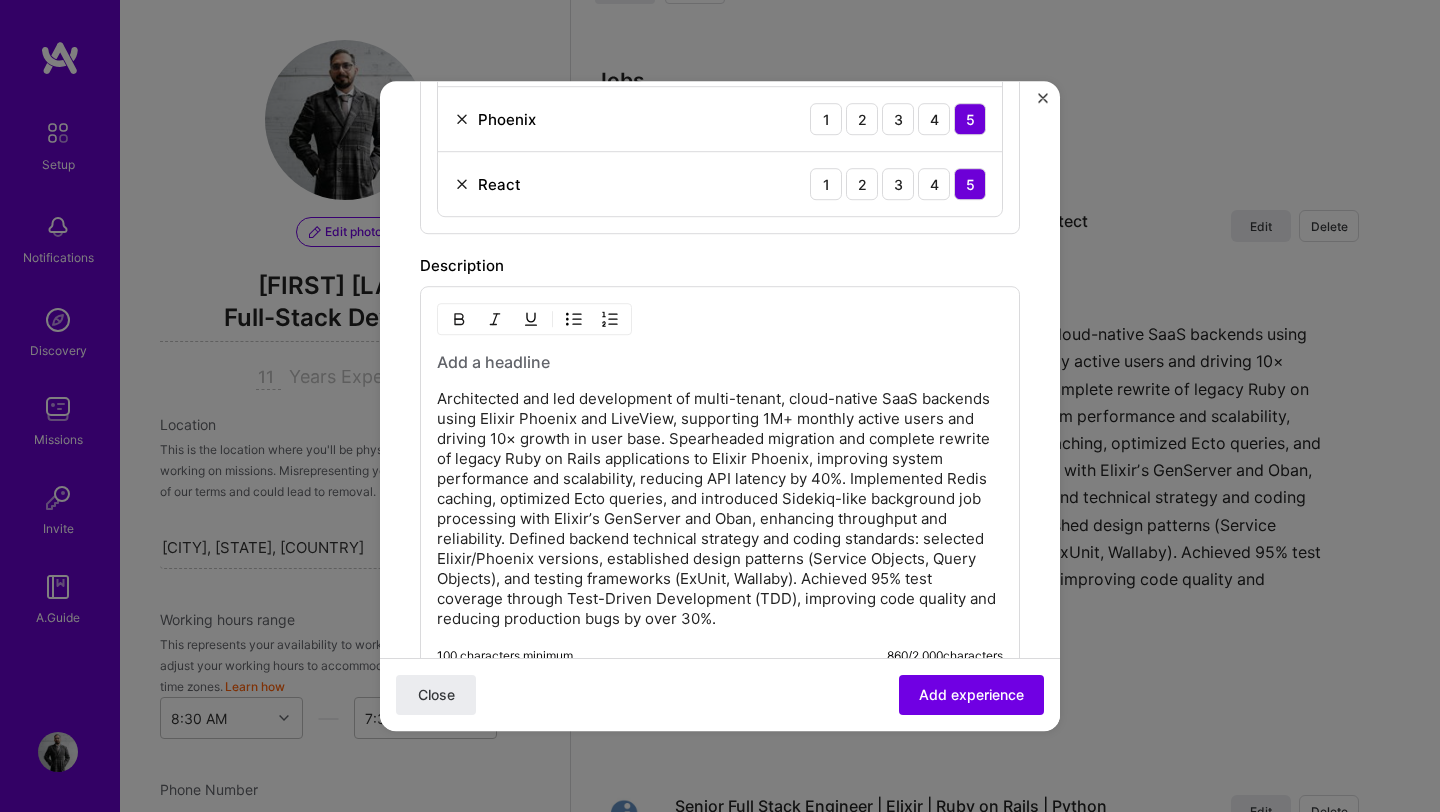 click on "Create a job experience Jobs help companies understand your past experience. Company logo Company name Chai
Industry Add up to 2 industries. Selected industry 1 Your title and specialization Senior Full Stack Elixir Engineer | Tech Lead | Architect Full-Stack Developer Duration [MONTH], [YEAR]
to [MONTH], [YEAR]
I still work here Skills used — Add up to 12 skills Any new skills will be added to your profile. Enter skills... 6 AWS 1 2 3 4 5 Angular 1 2 3 4 5 Elixir 1 2 3 4 5 Google Cloud / GCP 1 2 3 4 5 Phoenix 1 2 3 4 5 React 1 2 3 4 5 Description 100 characters minimum 860 / 2,000  characters Did this role require you to manage team members? (Optional) Yes, I managed 0 team members. Were you involved from inception to launch (0 - >  1)? (Optional) Zero to one is creation and development of a unique product from the ground up. I was involved in zero to one with this project Related projects (Optional) Close" at bounding box center (720, 124) 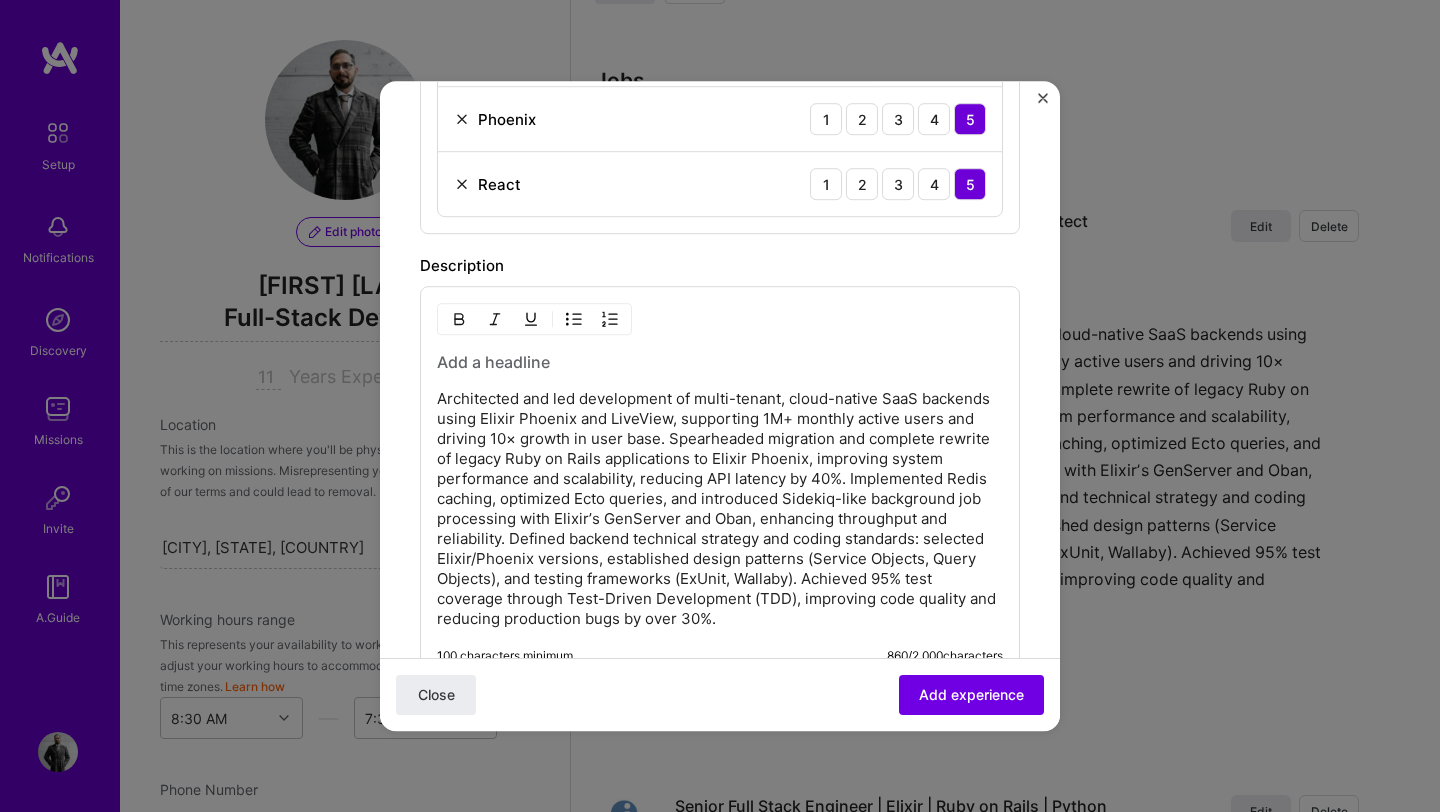 click at bounding box center [1043, 98] 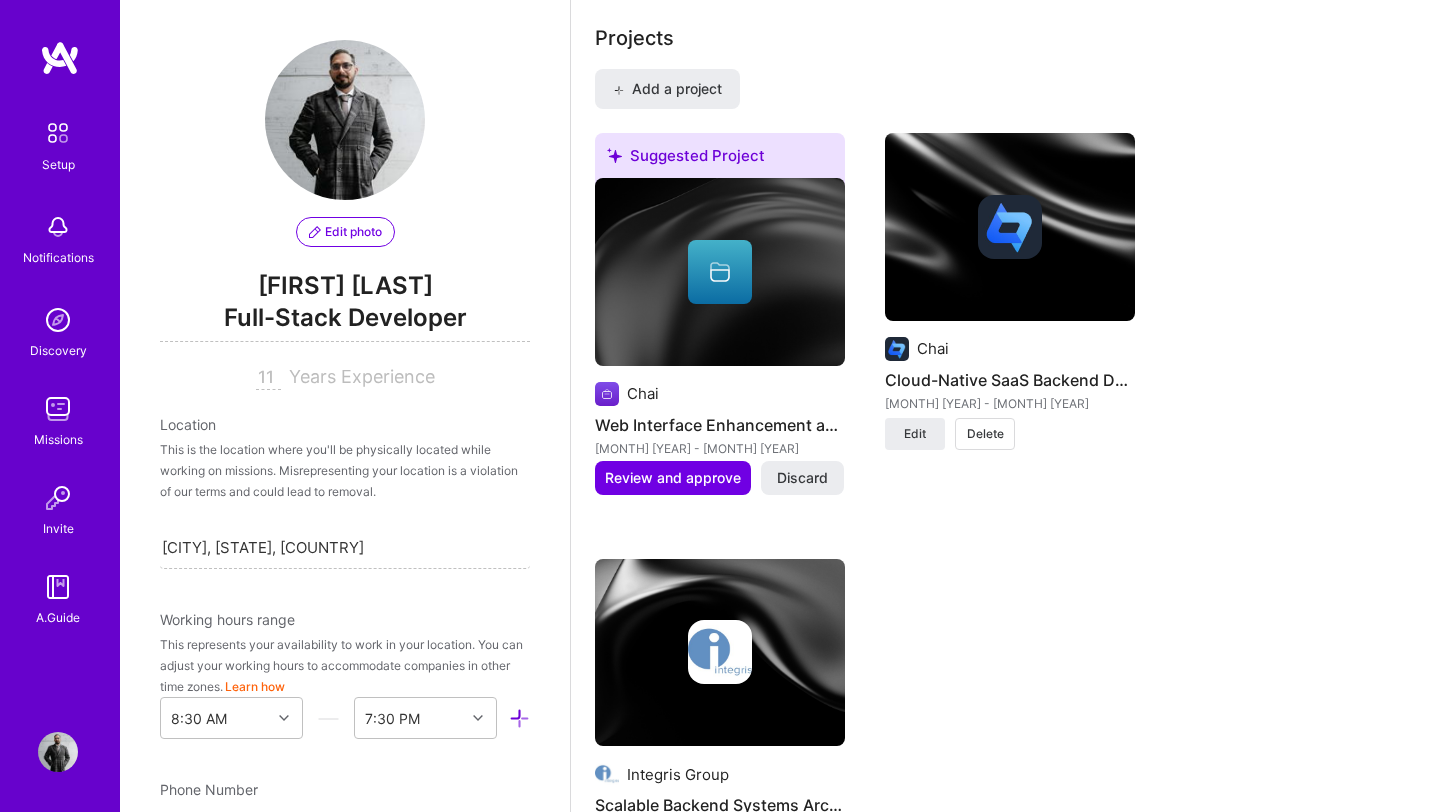 scroll, scrollTop: 1587, scrollLeft: 0, axis: vertical 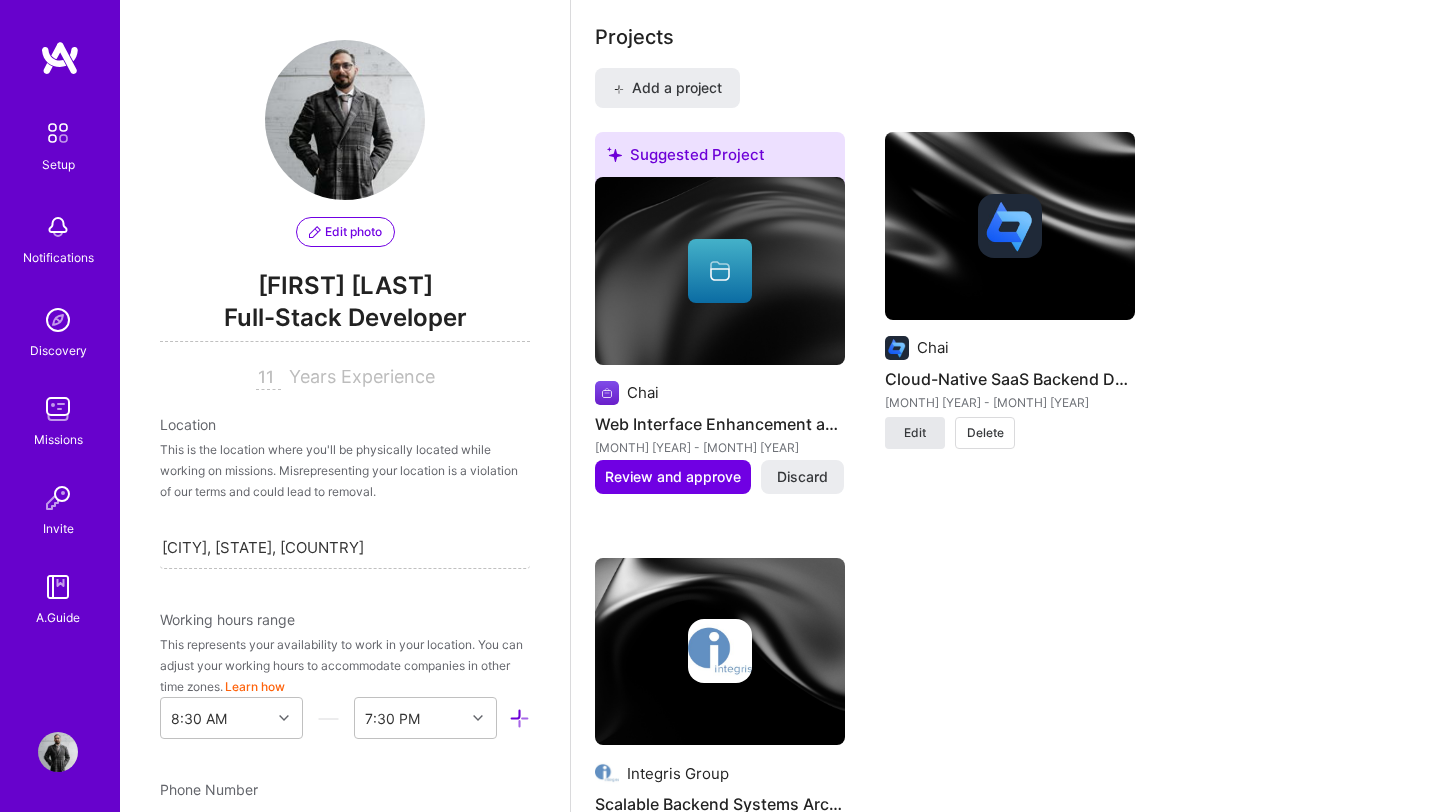 click on "Edit" at bounding box center (915, 433) 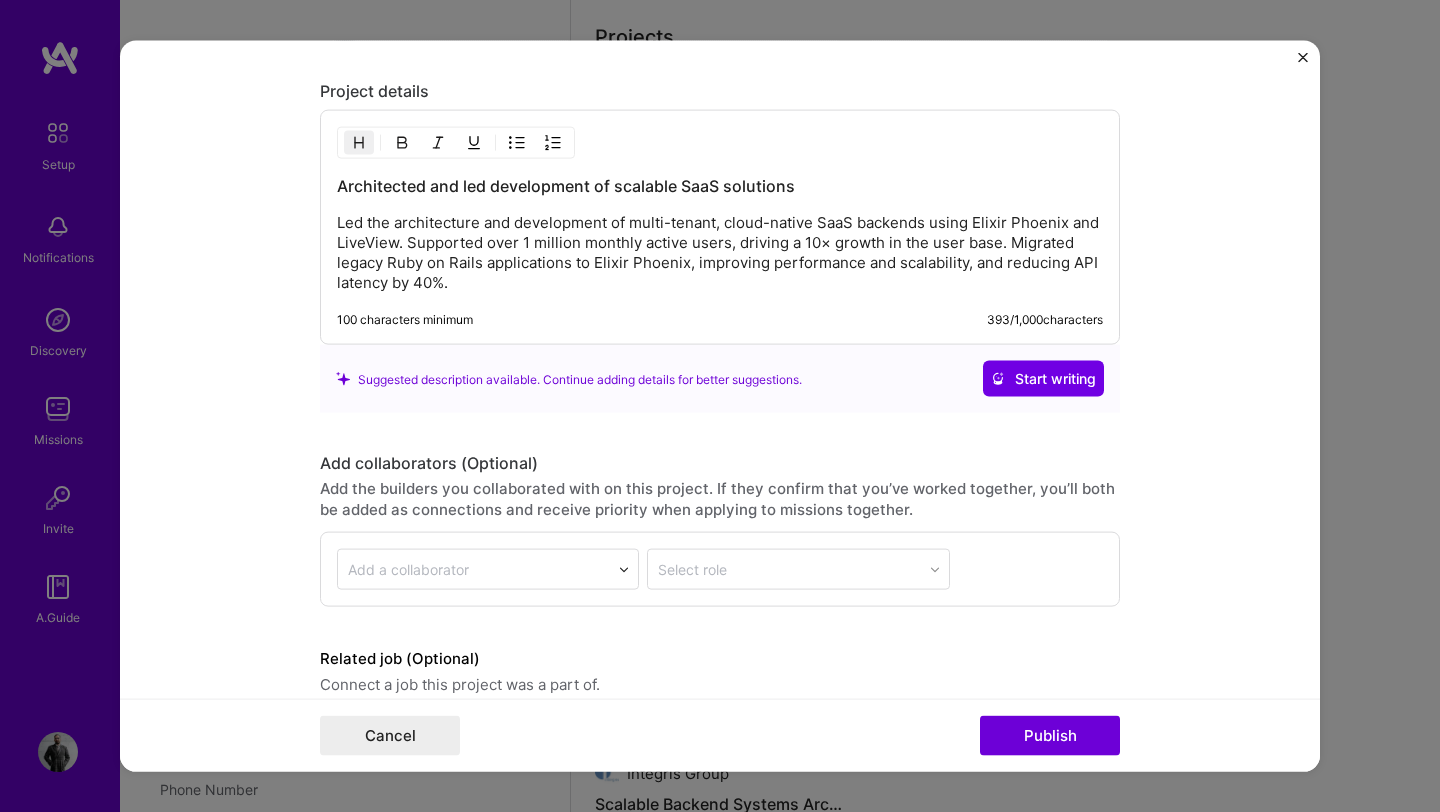 scroll, scrollTop: 1818, scrollLeft: 0, axis: vertical 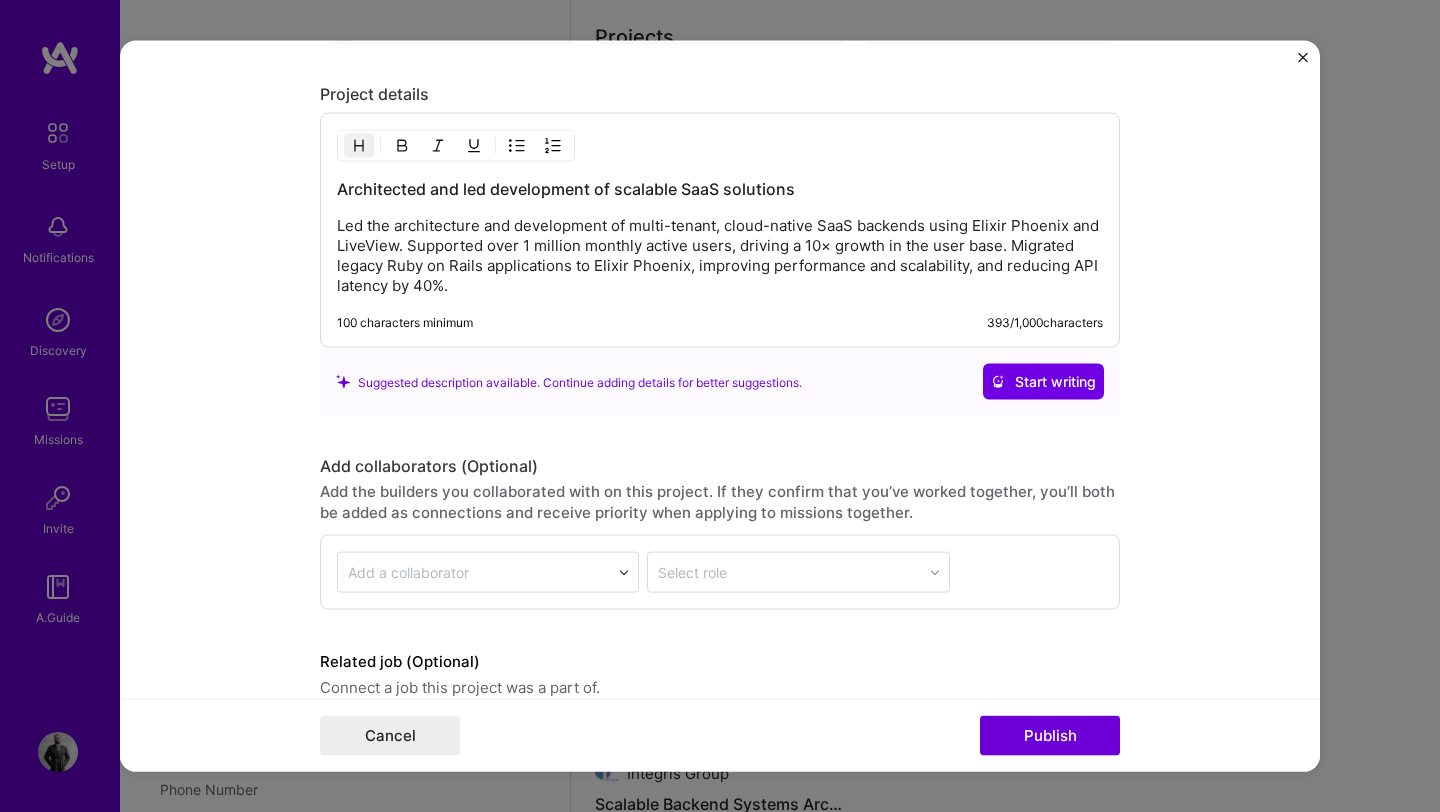 click on "Led the architecture and development of multi-tenant, cloud-native SaaS backends using Elixir Phoenix and LiveView. Supported over 1 million monthly active users, driving a 10× growth in the user base. Migrated legacy Ruby on Rails applications to Elixir Phoenix, improving performance and scalability, and reducing API latency by 40%." at bounding box center (720, 256) 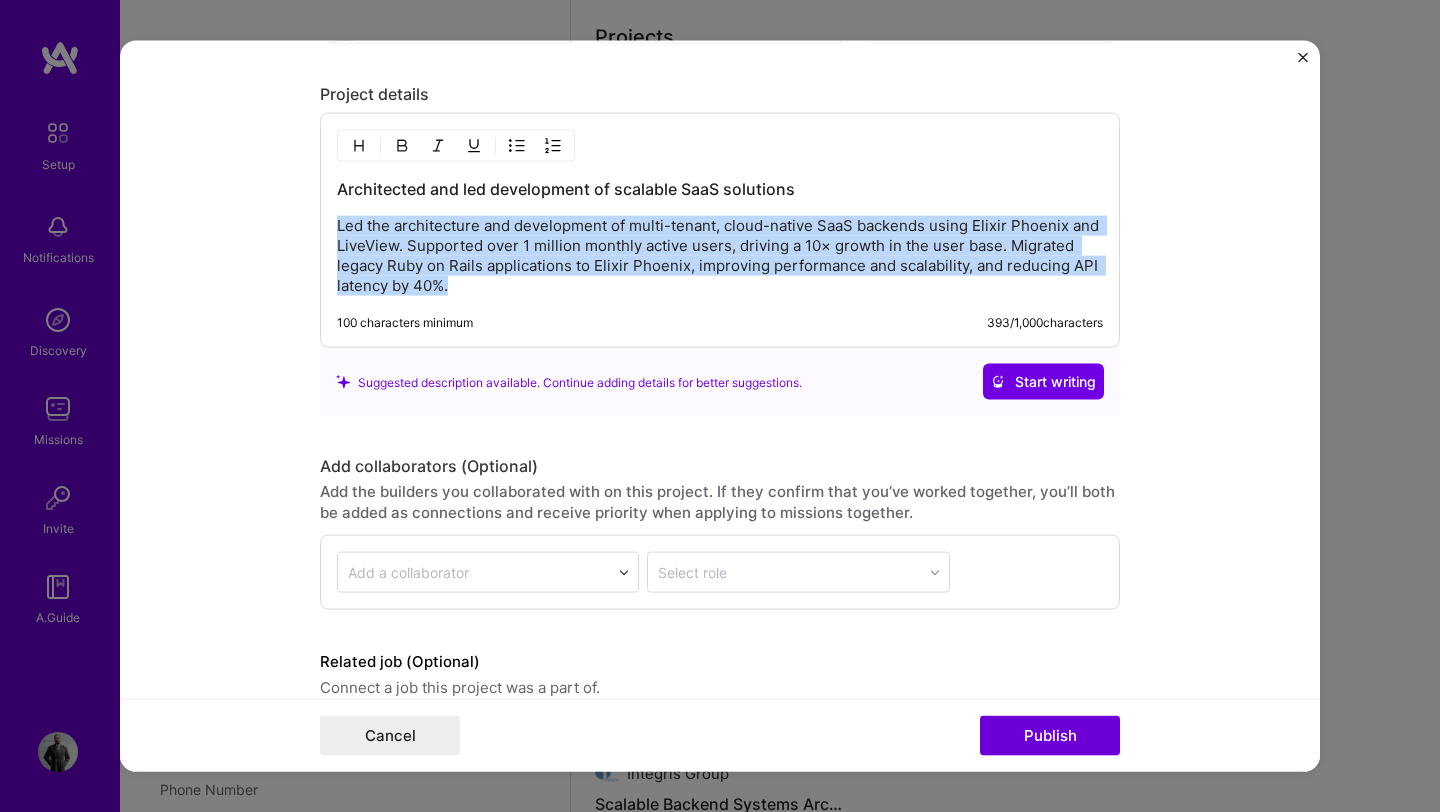 drag, startPoint x: 554, startPoint y: 289, endPoint x: 335, endPoint y: 231, distance: 226.55022 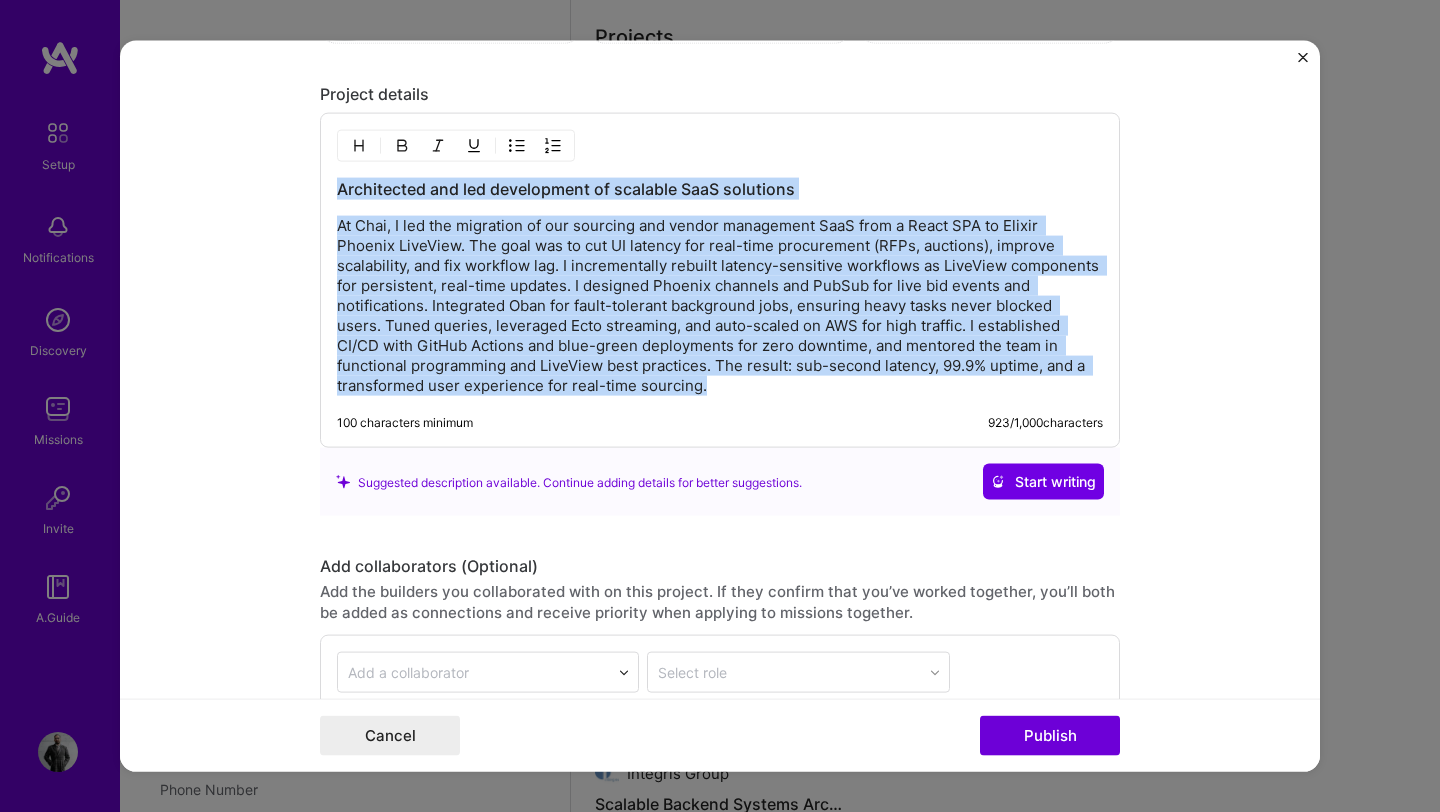 click on "At Chai, I led the migration of our sourcing and vendor management SaaS from a React SPA to Elixir Phoenix LiveView. The goal was to cut UI latency for real-time procurement (RFPs, auctions), improve scalability, and fix workflow lag. I incrementally rebuilt latency-sensitive workflows as LiveView components for persistent, real-time updates. I designed Phoenix channels and PubSub for live bid events and notifications. Integrated Oban for fault-tolerant background jobs, ensuring heavy tasks never blocked users. Tuned queries, leveraged Ecto streaming, and auto-scaled on AWS for high traffic. I established CI/CD with GitHub Actions and blue-green deployments for zero downtime, and mentored the team in functional programming and LiveView best practices. The result: sub-second latency, 99.9% uptime, and a transformed user experience for real-time sourcing." at bounding box center (720, 306) 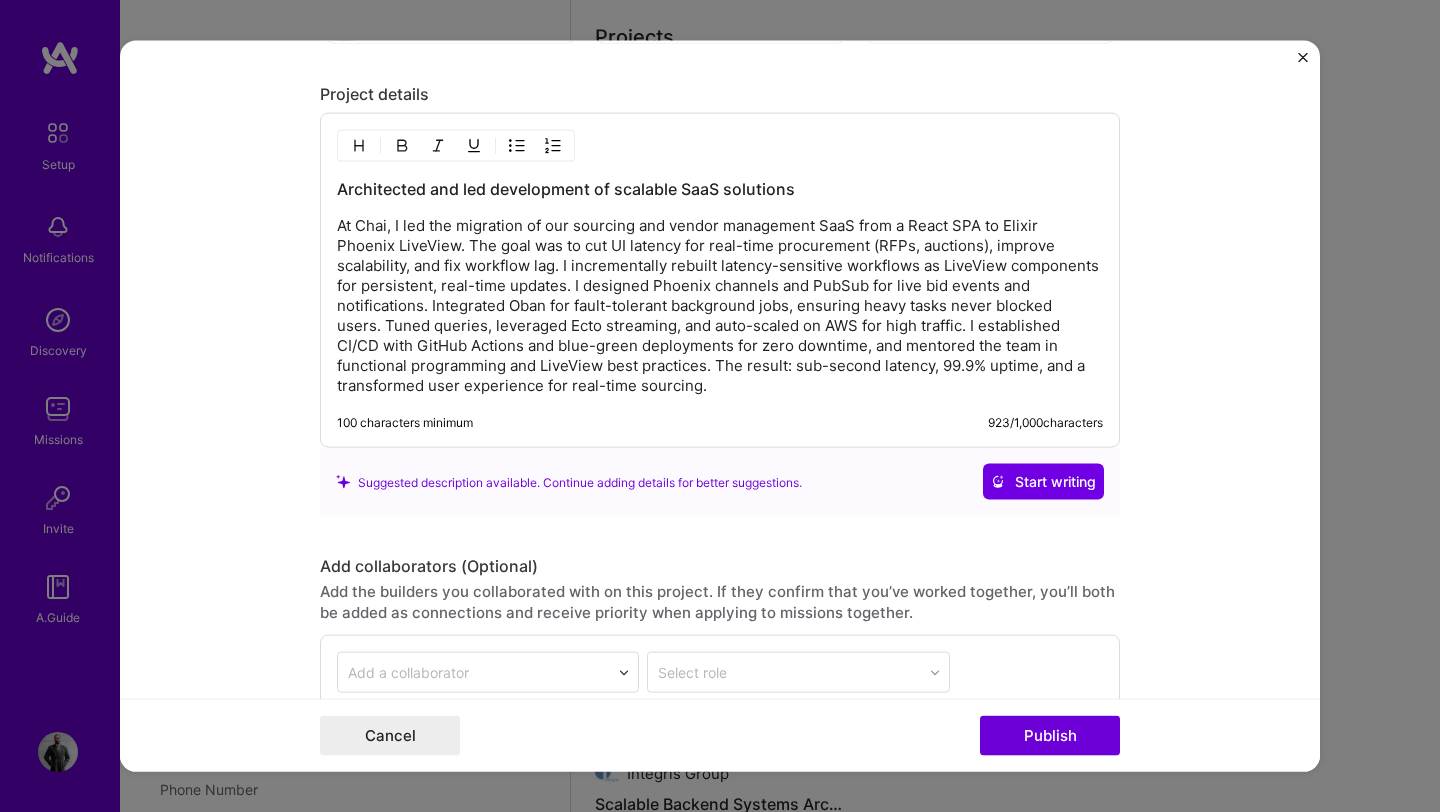 click on "Architected and led development of scalable SaaS solutions" at bounding box center [720, 189] 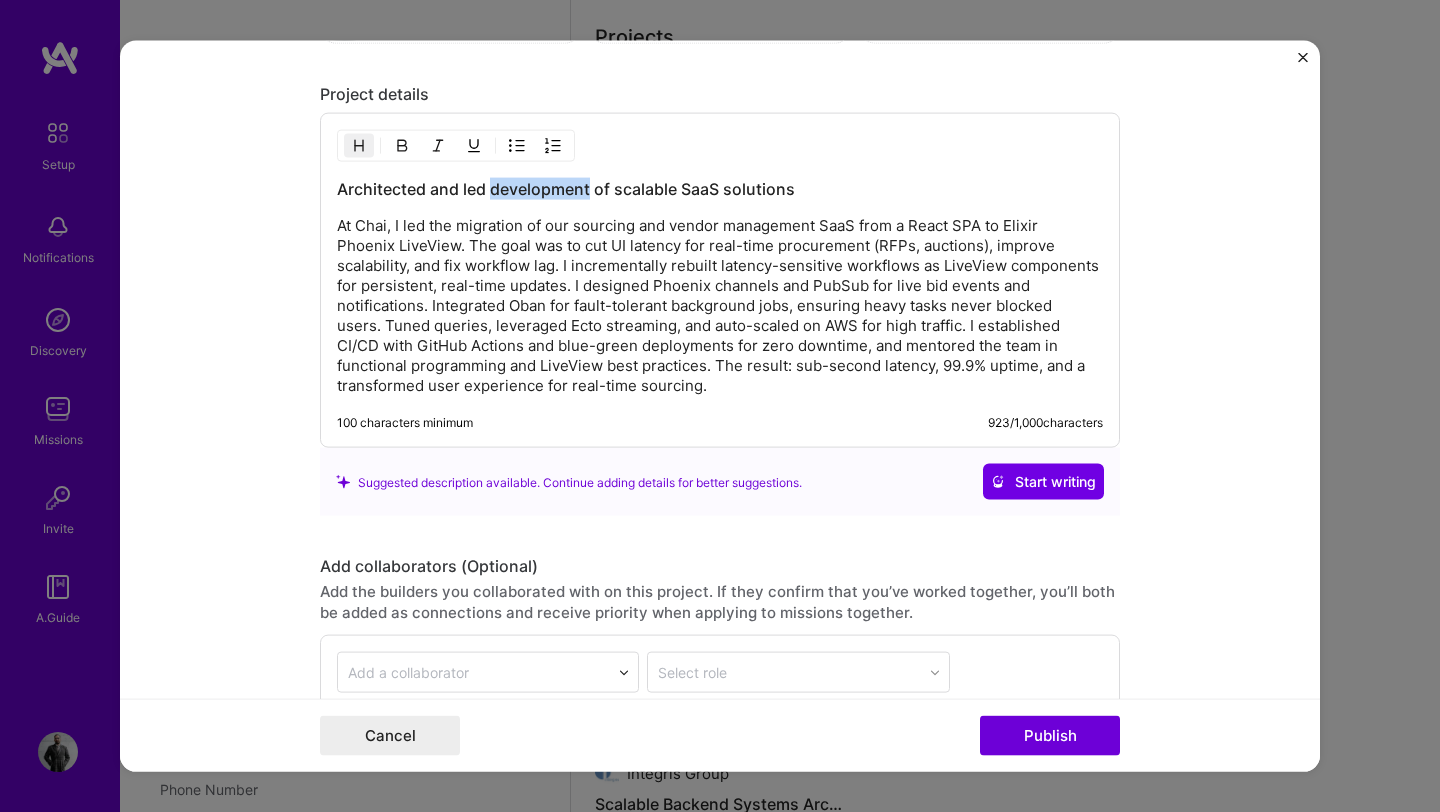 click on "Architected and led development of scalable SaaS solutions" at bounding box center (720, 189) 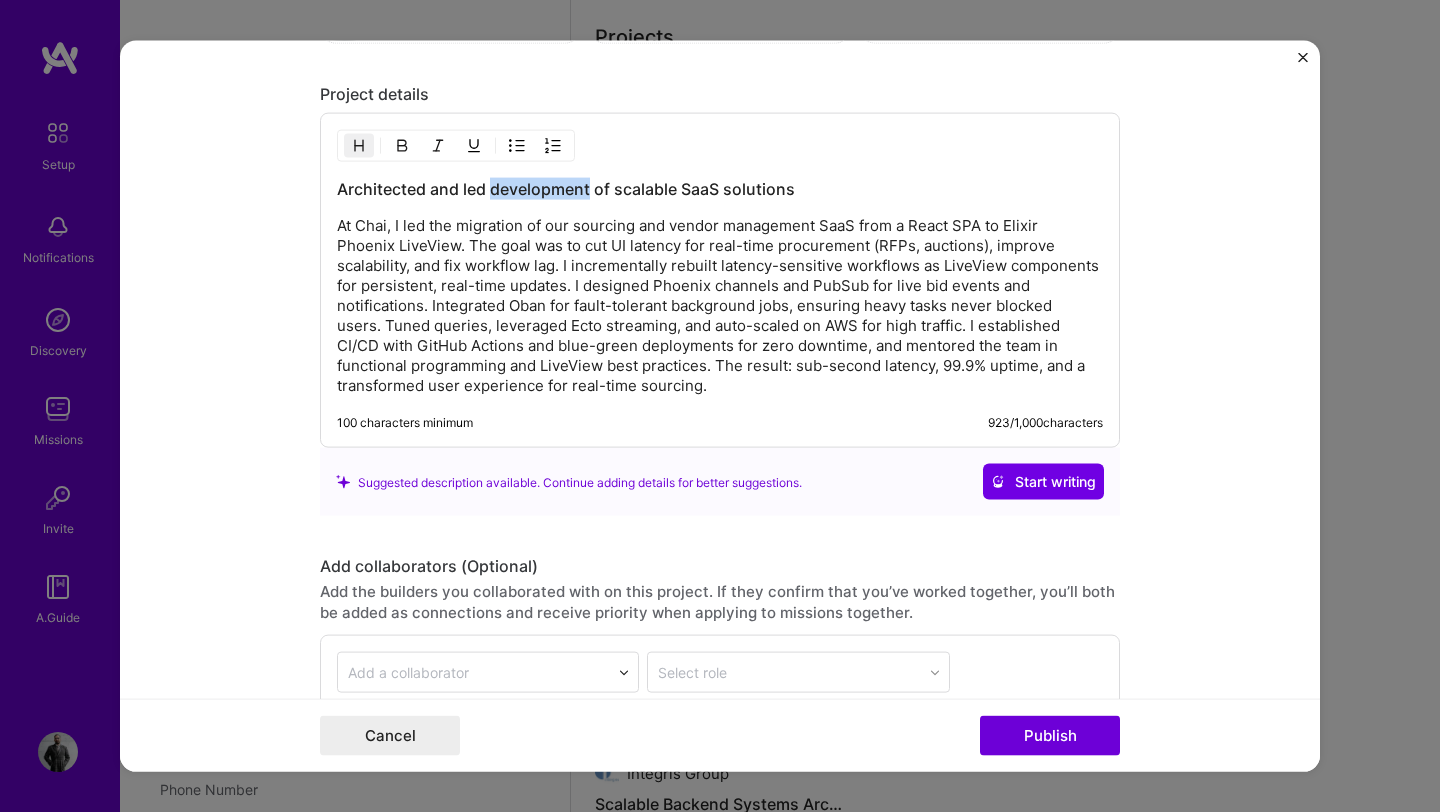 type 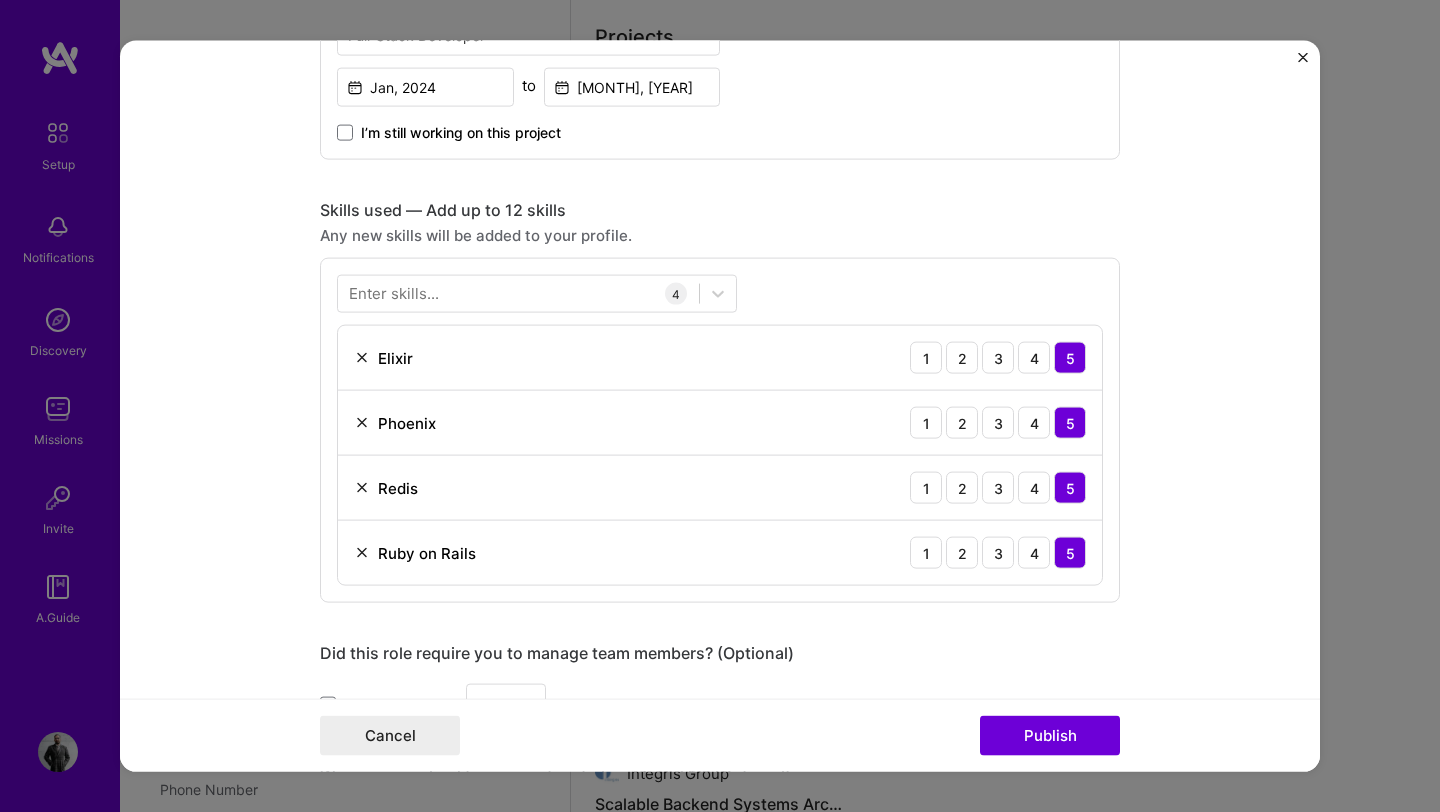scroll, scrollTop: 0, scrollLeft: 0, axis: both 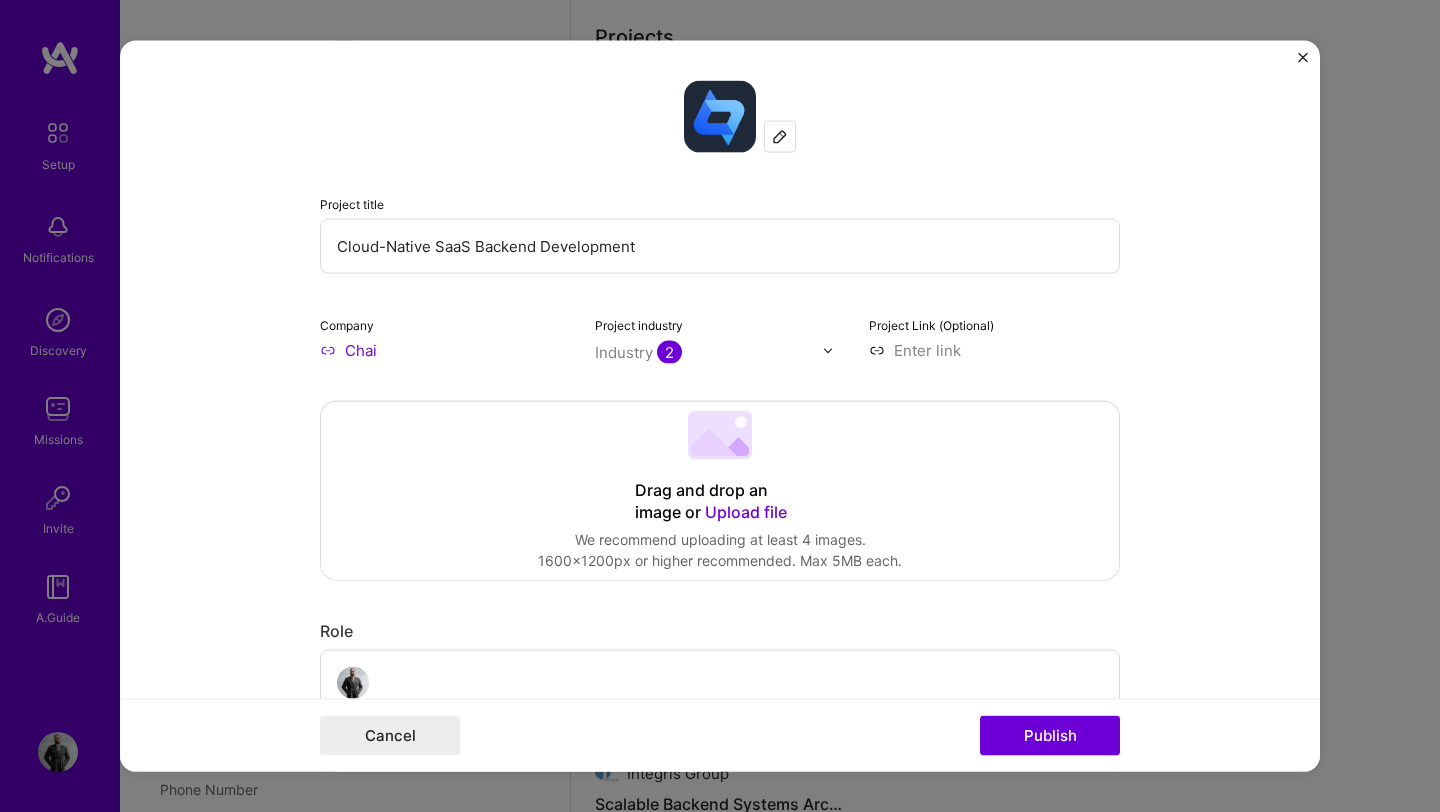 drag, startPoint x: 672, startPoint y: 256, endPoint x: 259, endPoint y: 251, distance: 413.03027 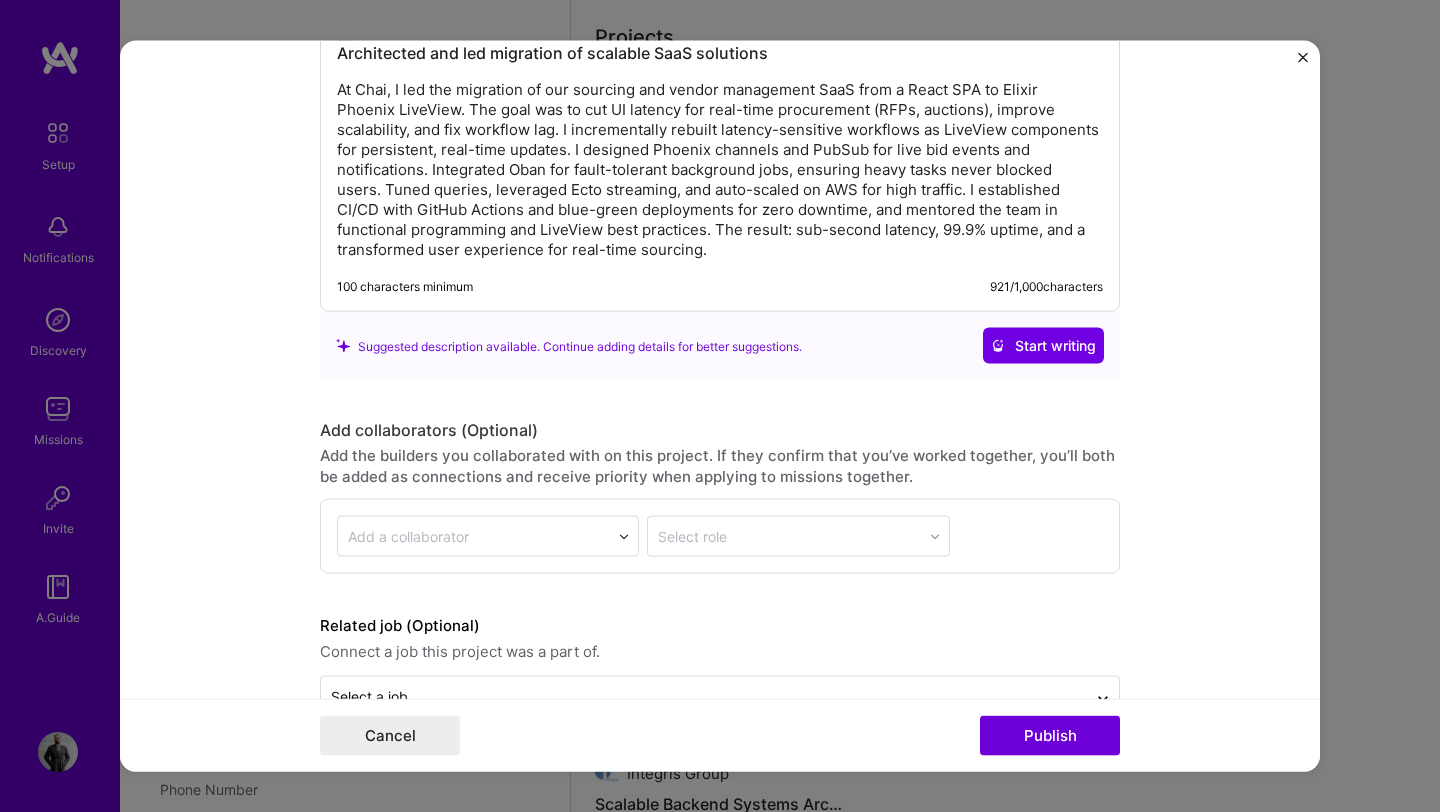 scroll, scrollTop: 1930, scrollLeft: 0, axis: vertical 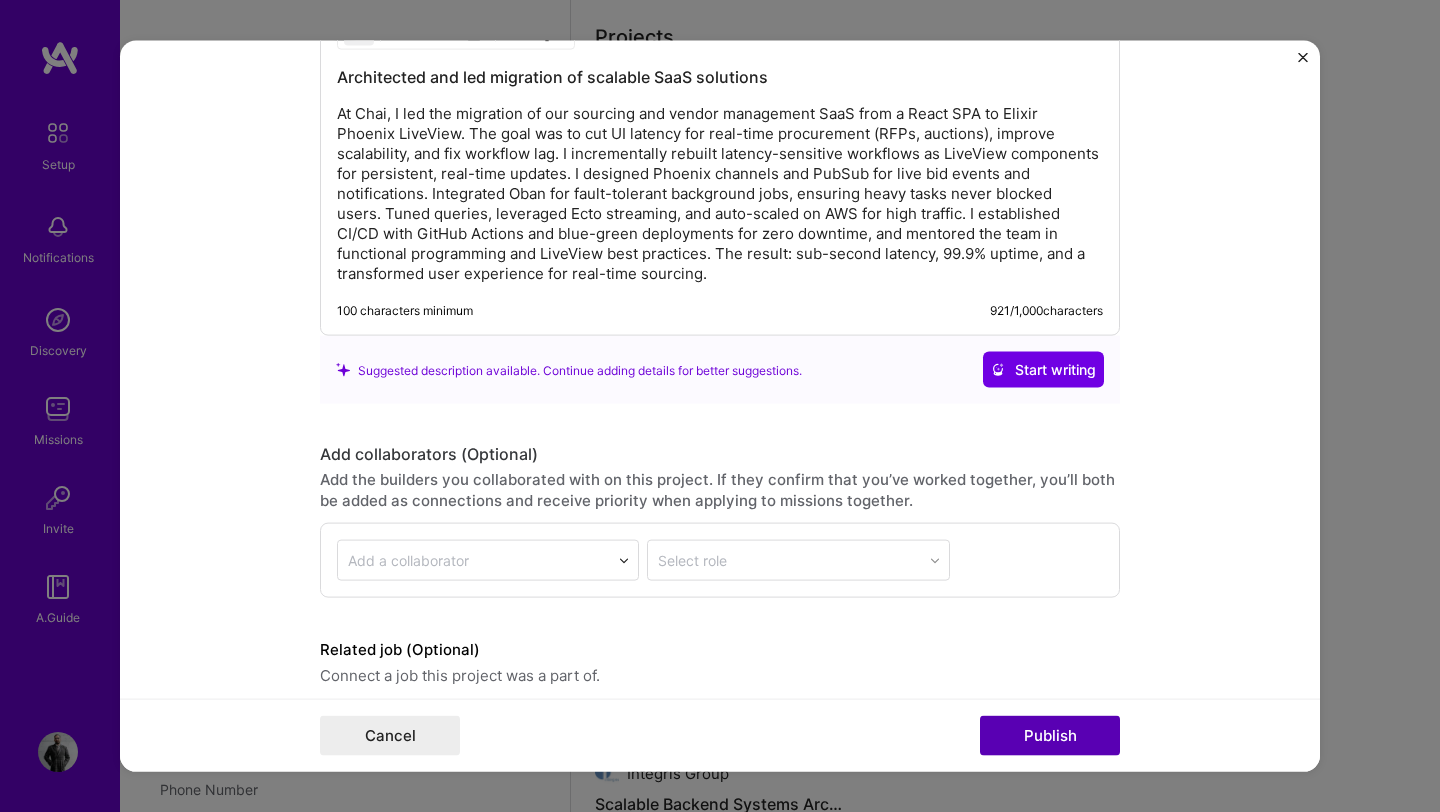 click on "Publish" at bounding box center (1050, 735) 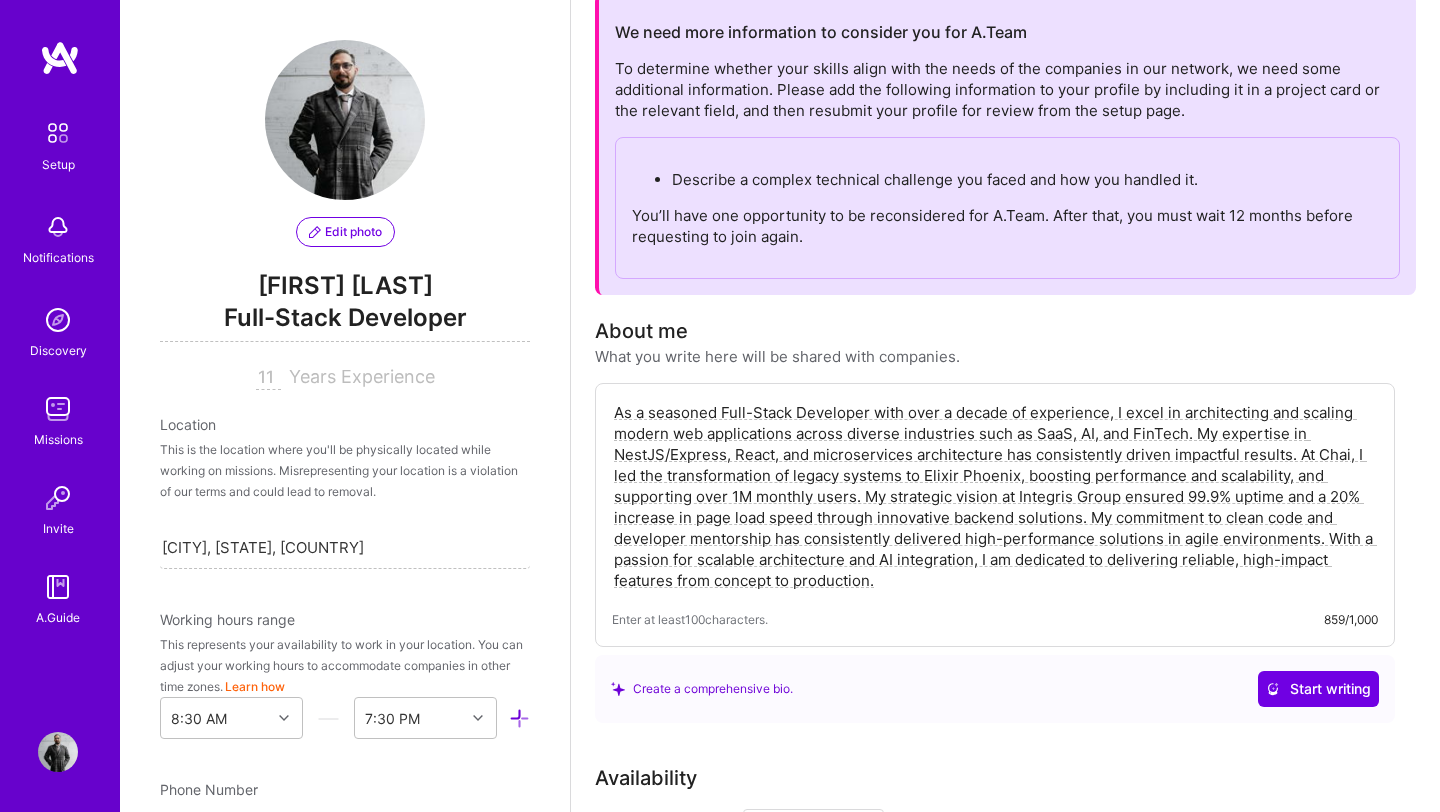 scroll, scrollTop: 0, scrollLeft: 0, axis: both 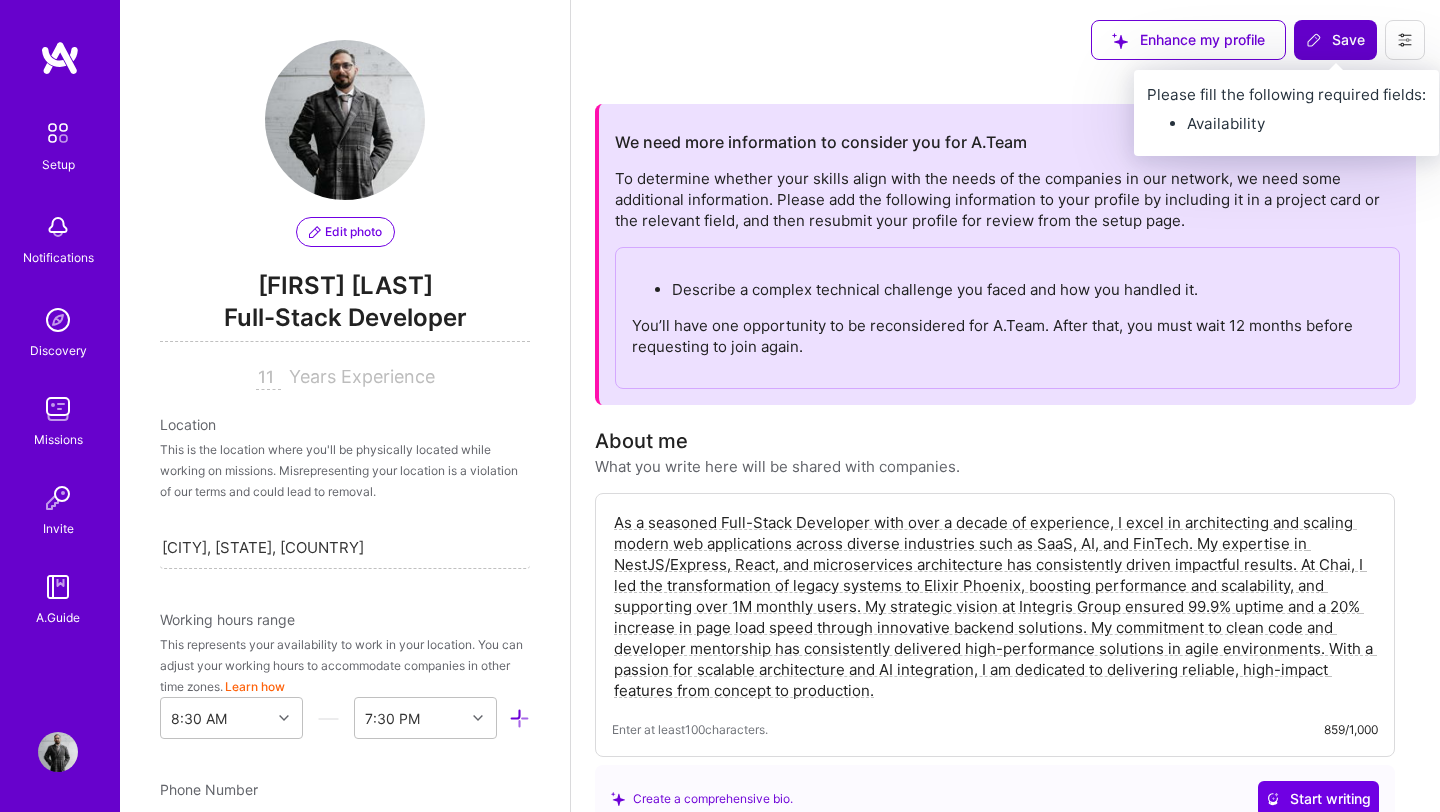 click on "Save" at bounding box center [1335, 40] 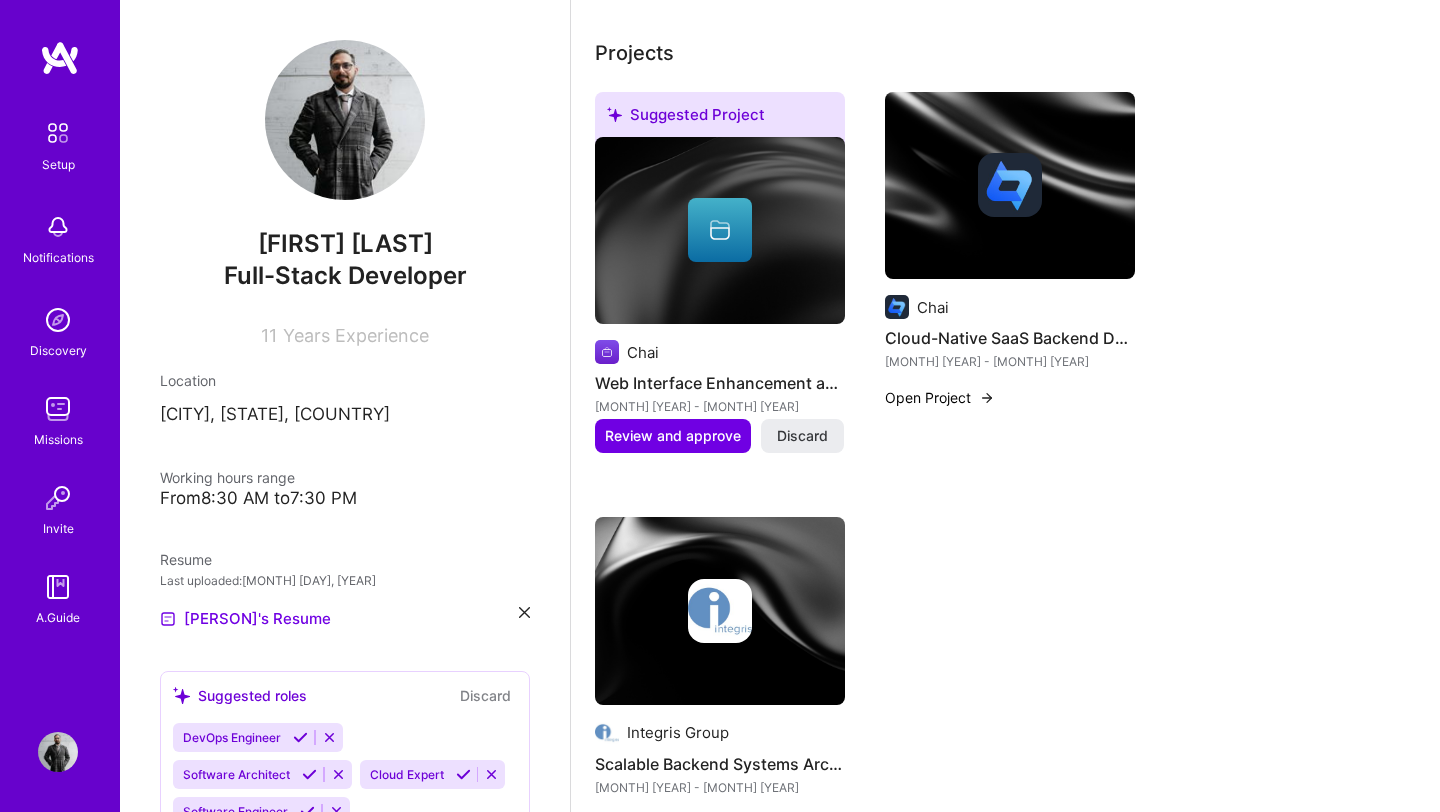 scroll, scrollTop: 647, scrollLeft: 0, axis: vertical 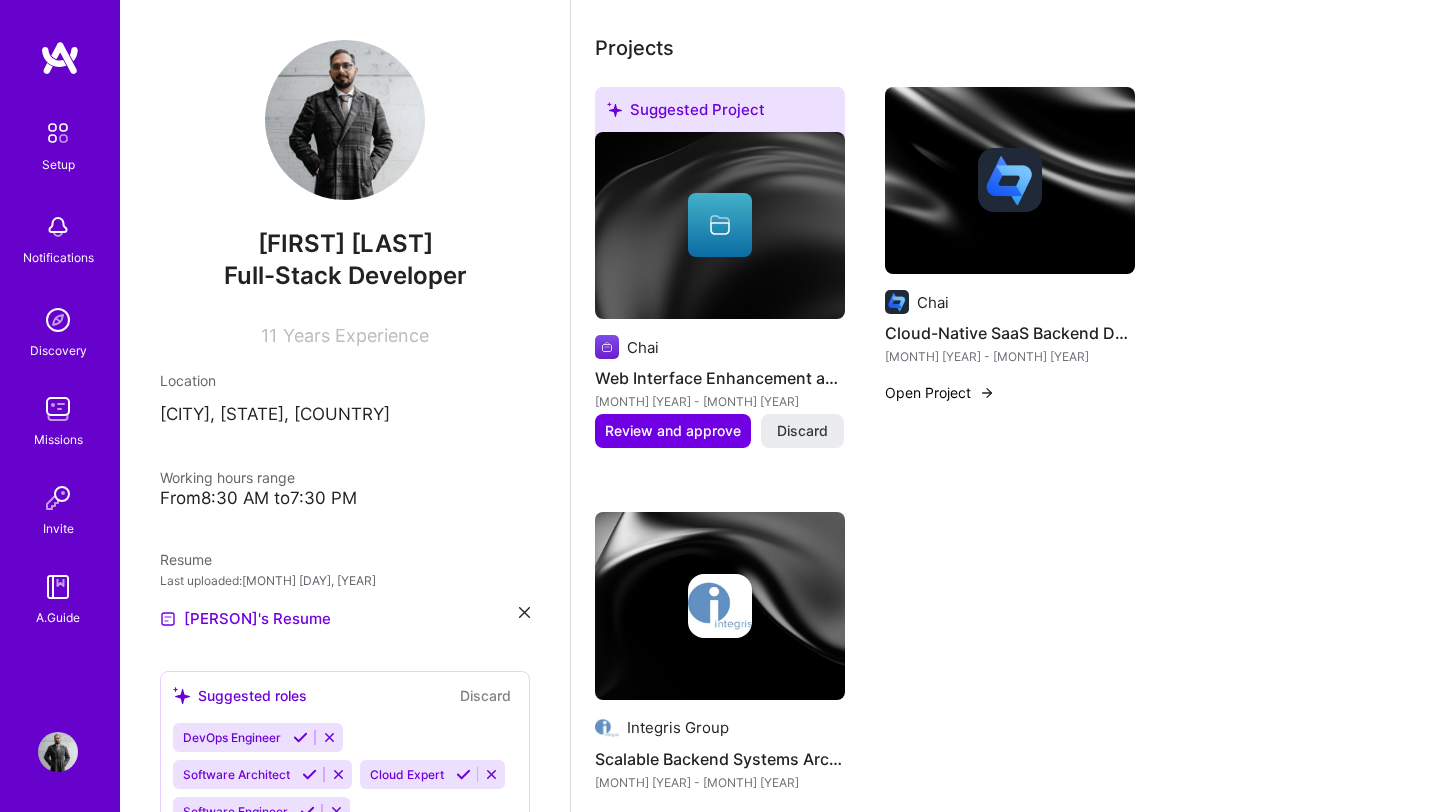 click at bounding box center (58, 752) 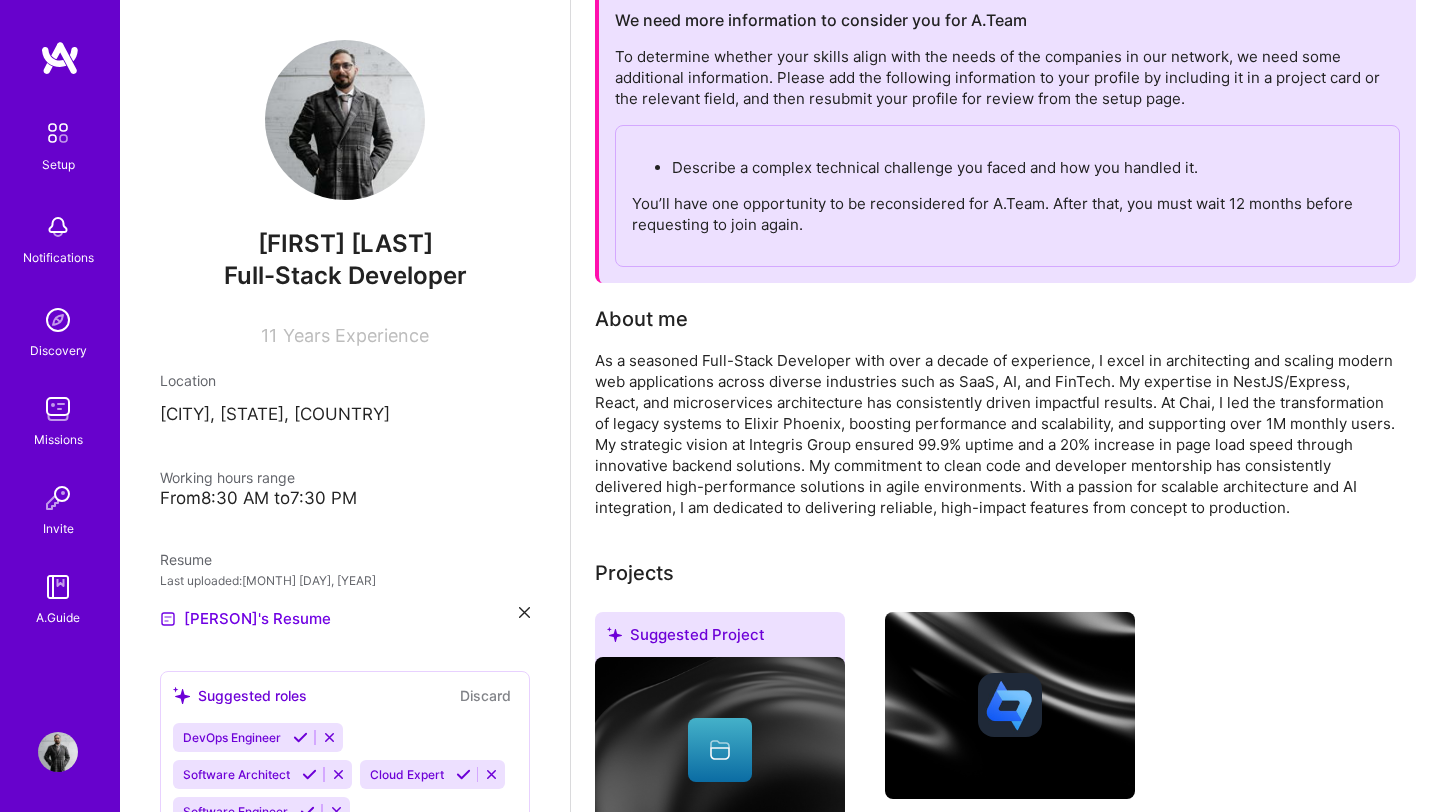 scroll, scrollTop: 0, scrollLeft: 0, axis: both 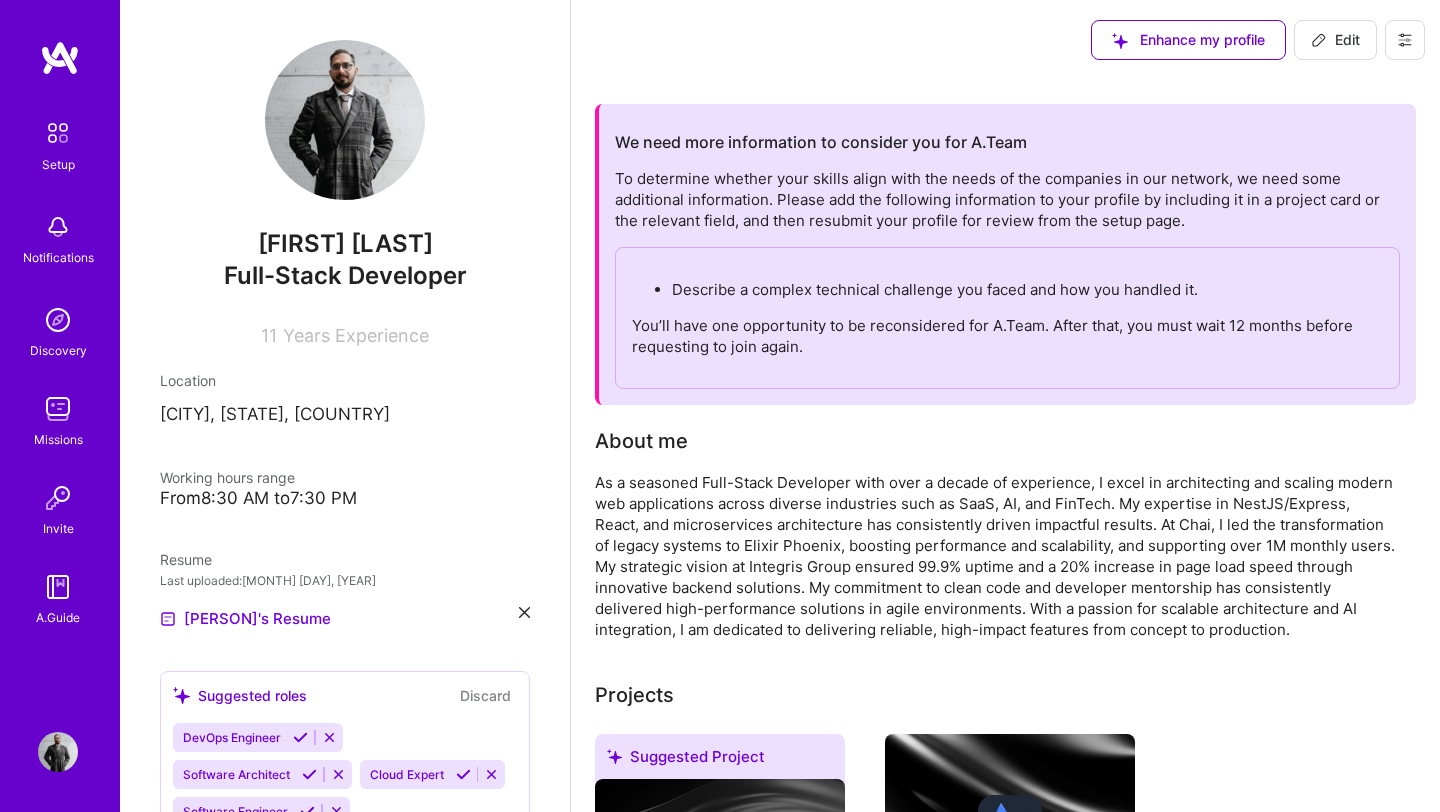click at bounding box center (58, 752) 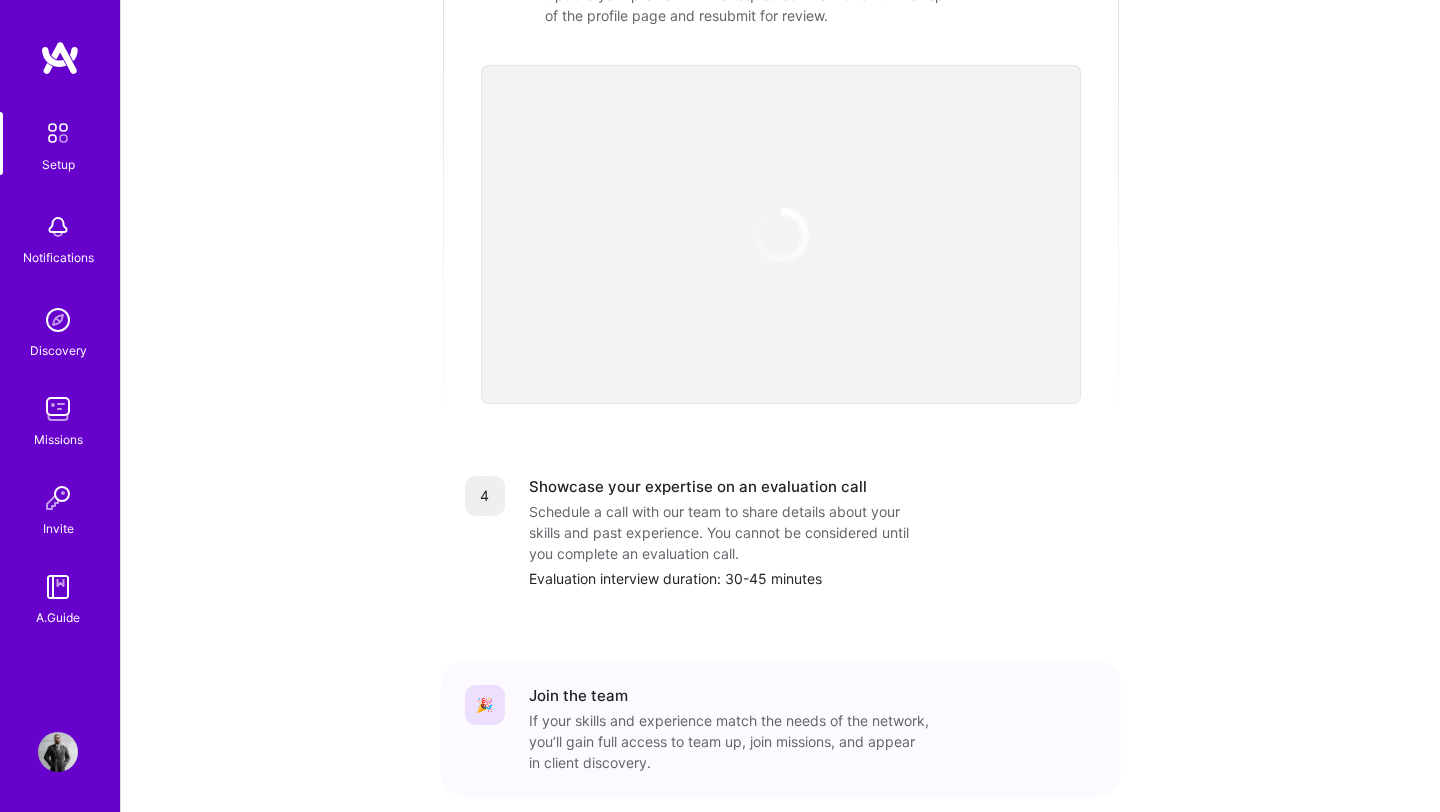 scroll, scrollTop: 799, scrollLeft: 0, axis: vertical 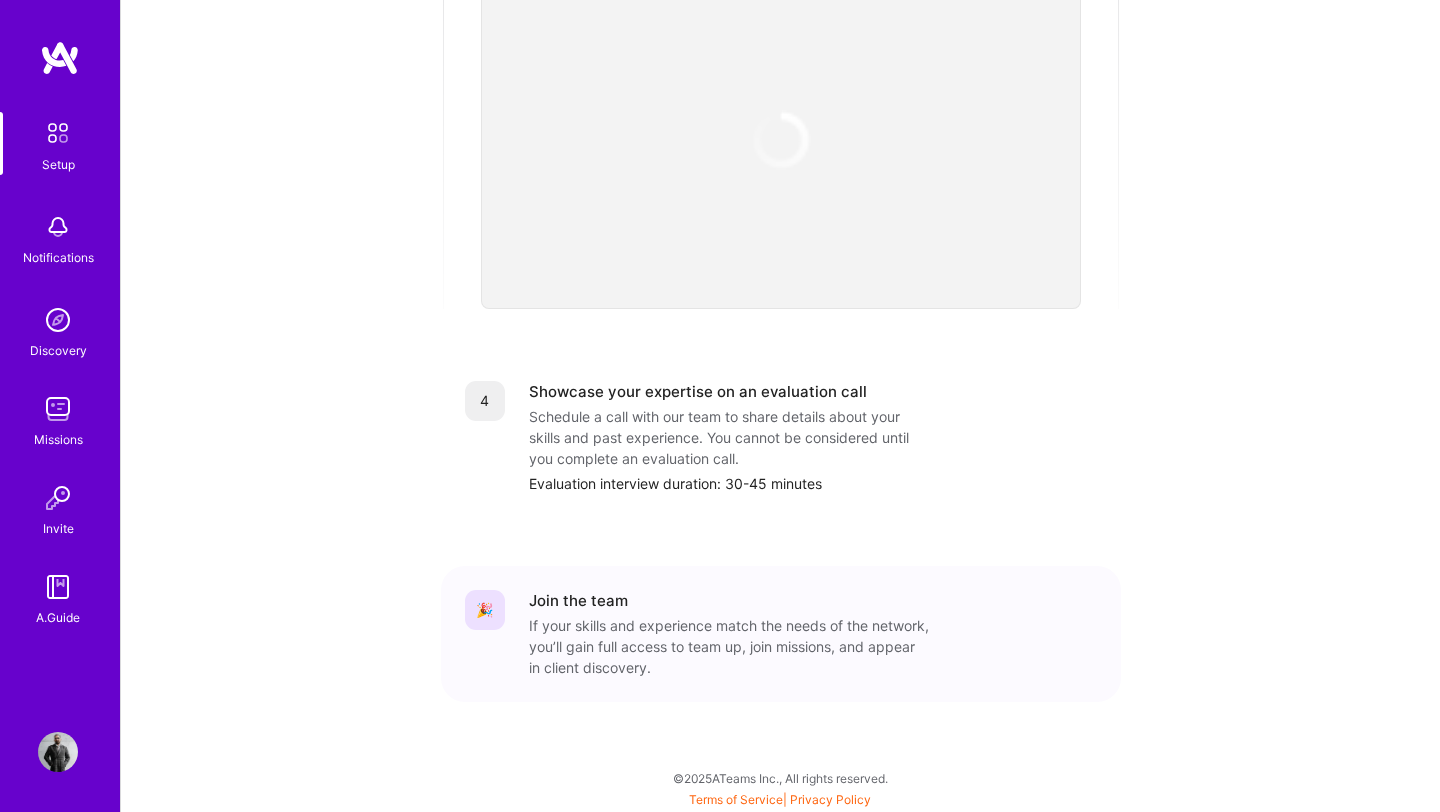 click at bounding box center (58, 752) 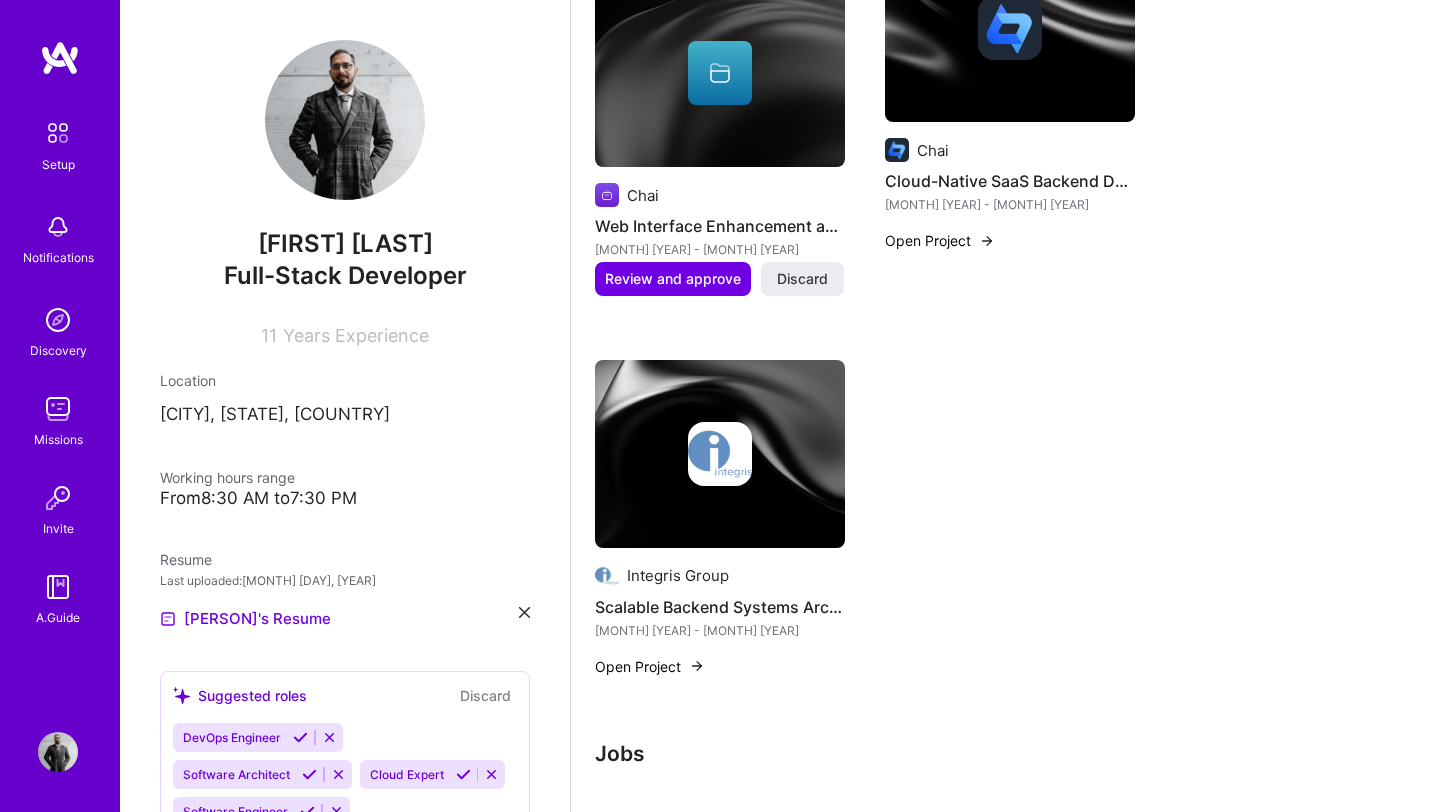 scroll, scrollTop: 0, scrollLeft: 0, axis: both 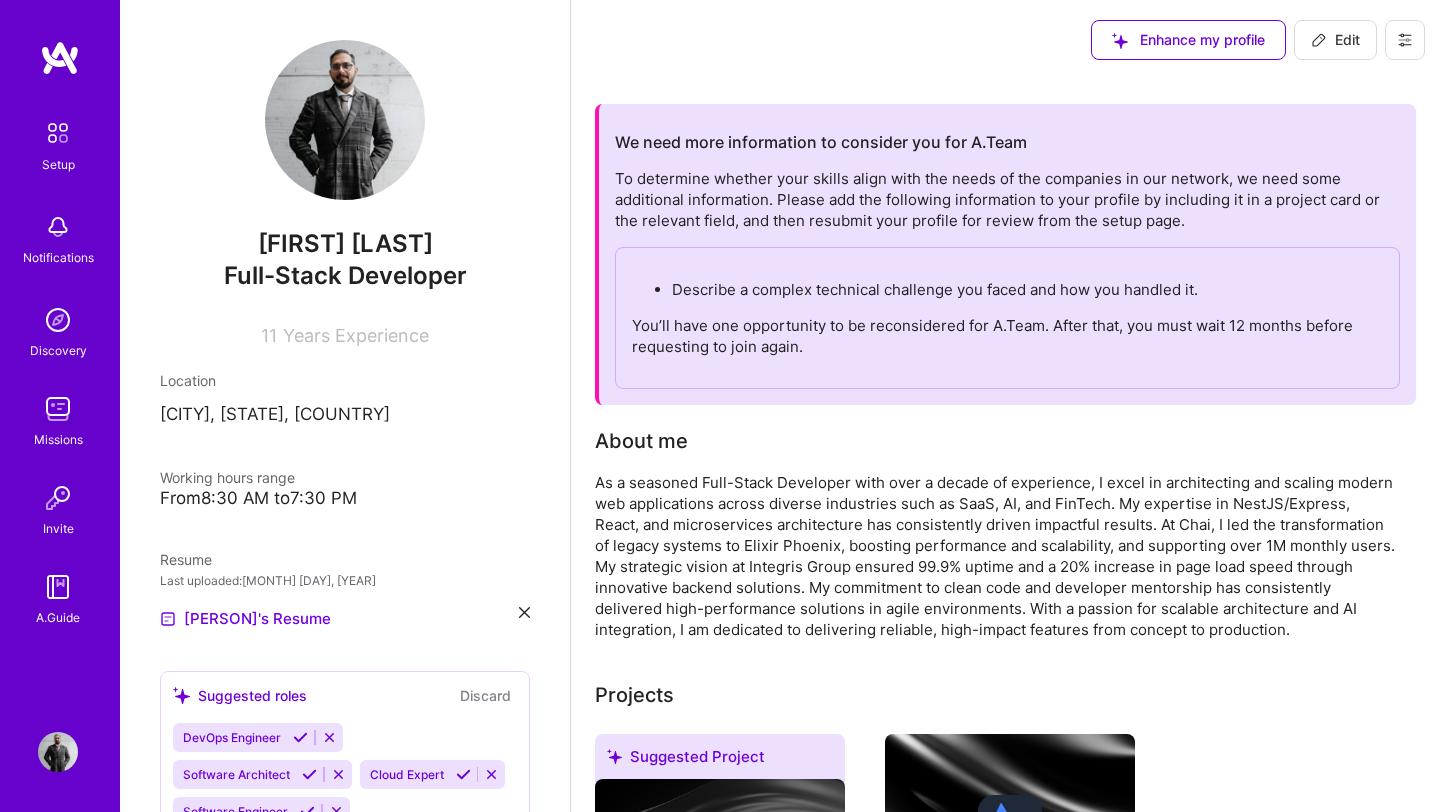 click at bounding box center [1405, 40] 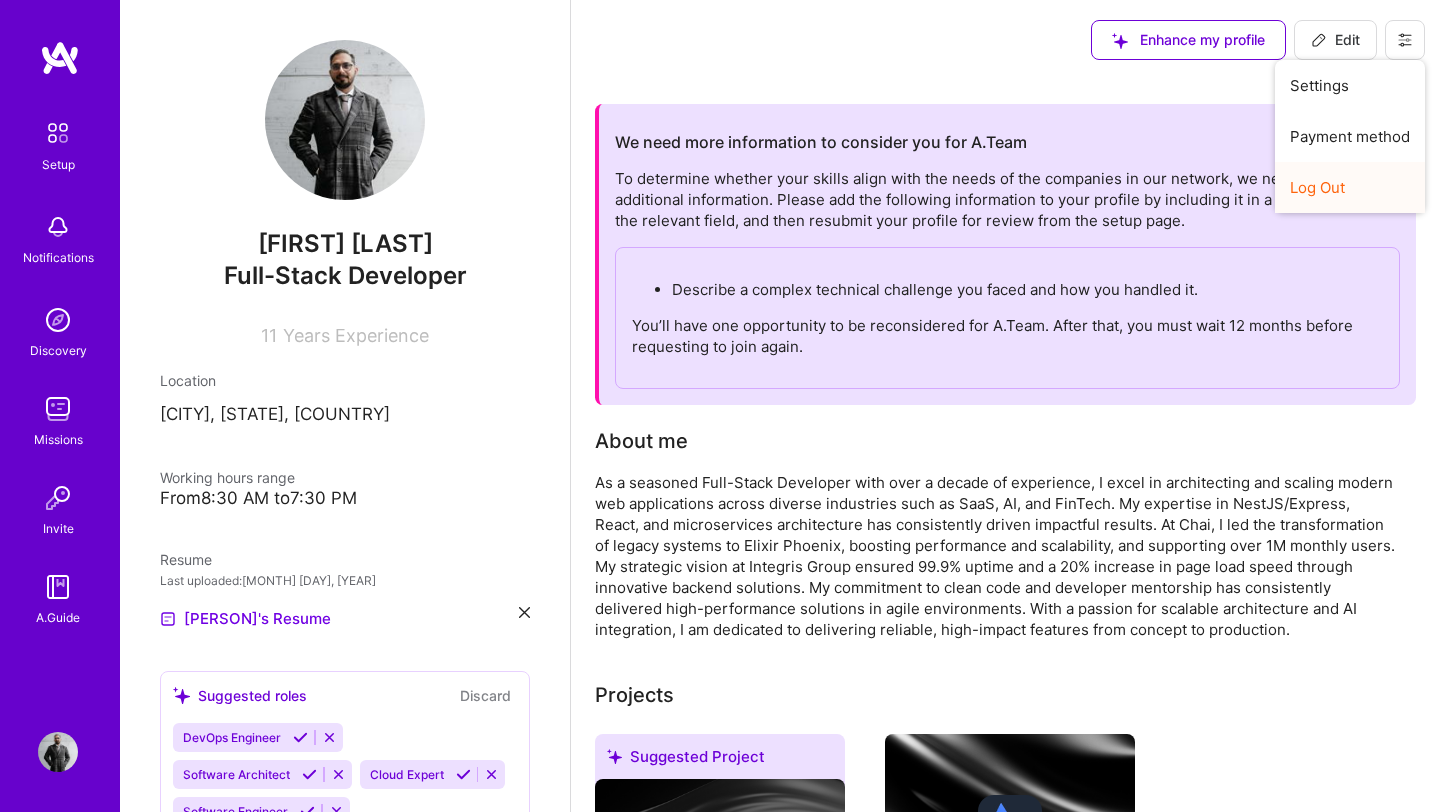 click on "Log Out" at bounding box center (1350, 187) 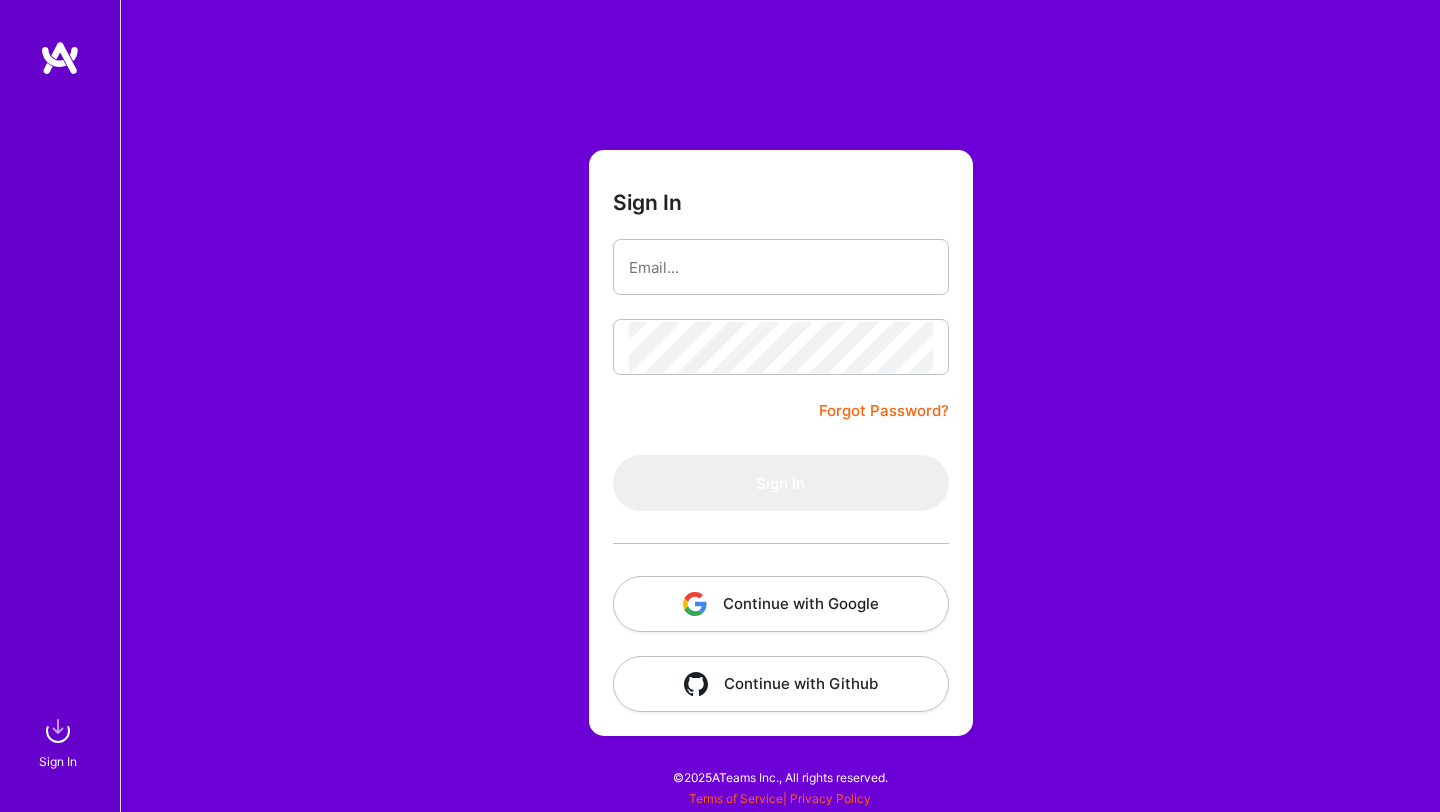 scroll, scrollTop: 0, scrollLeft: 0, axis: both 